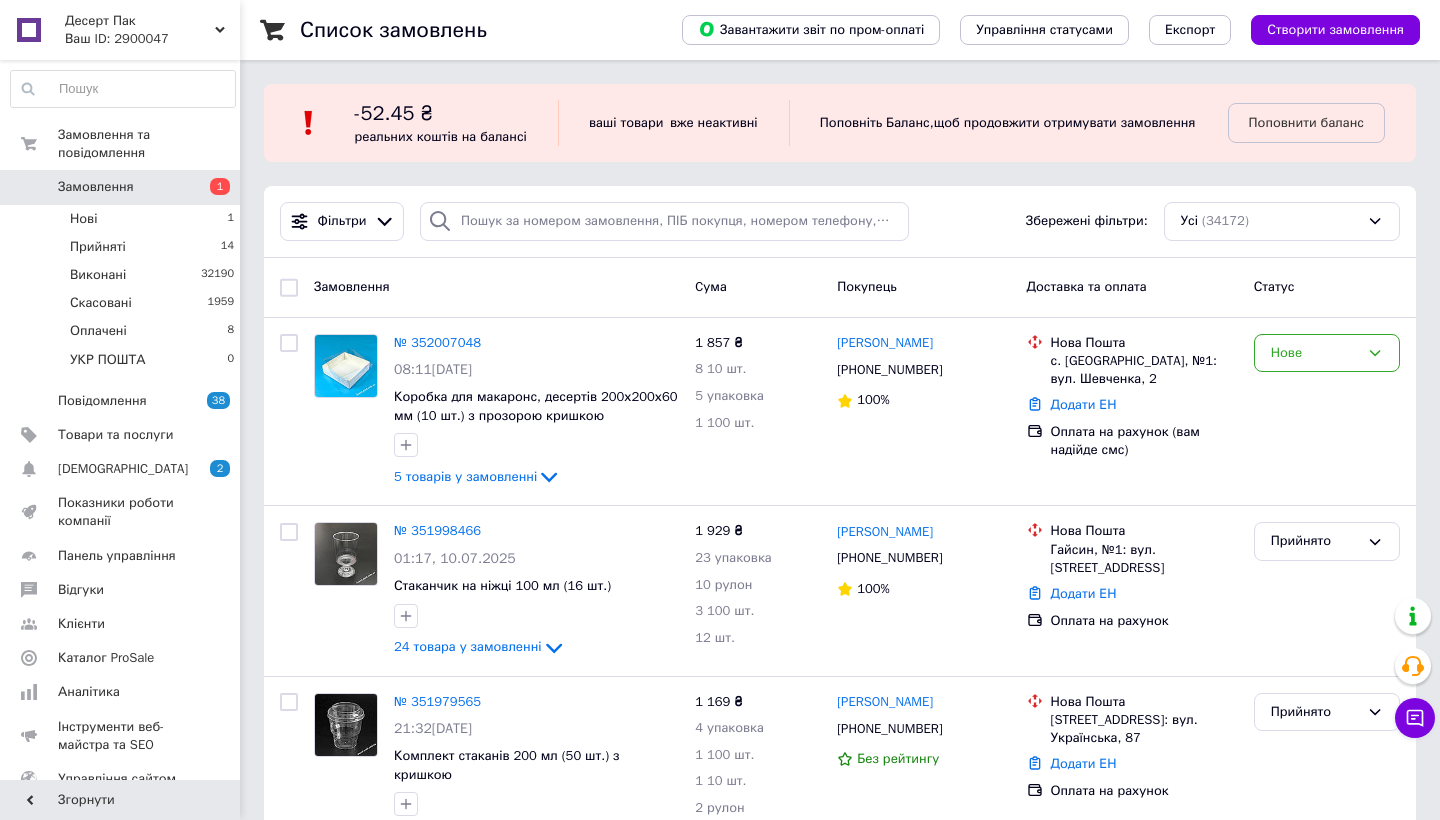 scroll, scrollTop: 0, scrollLeft: 0, axis: both 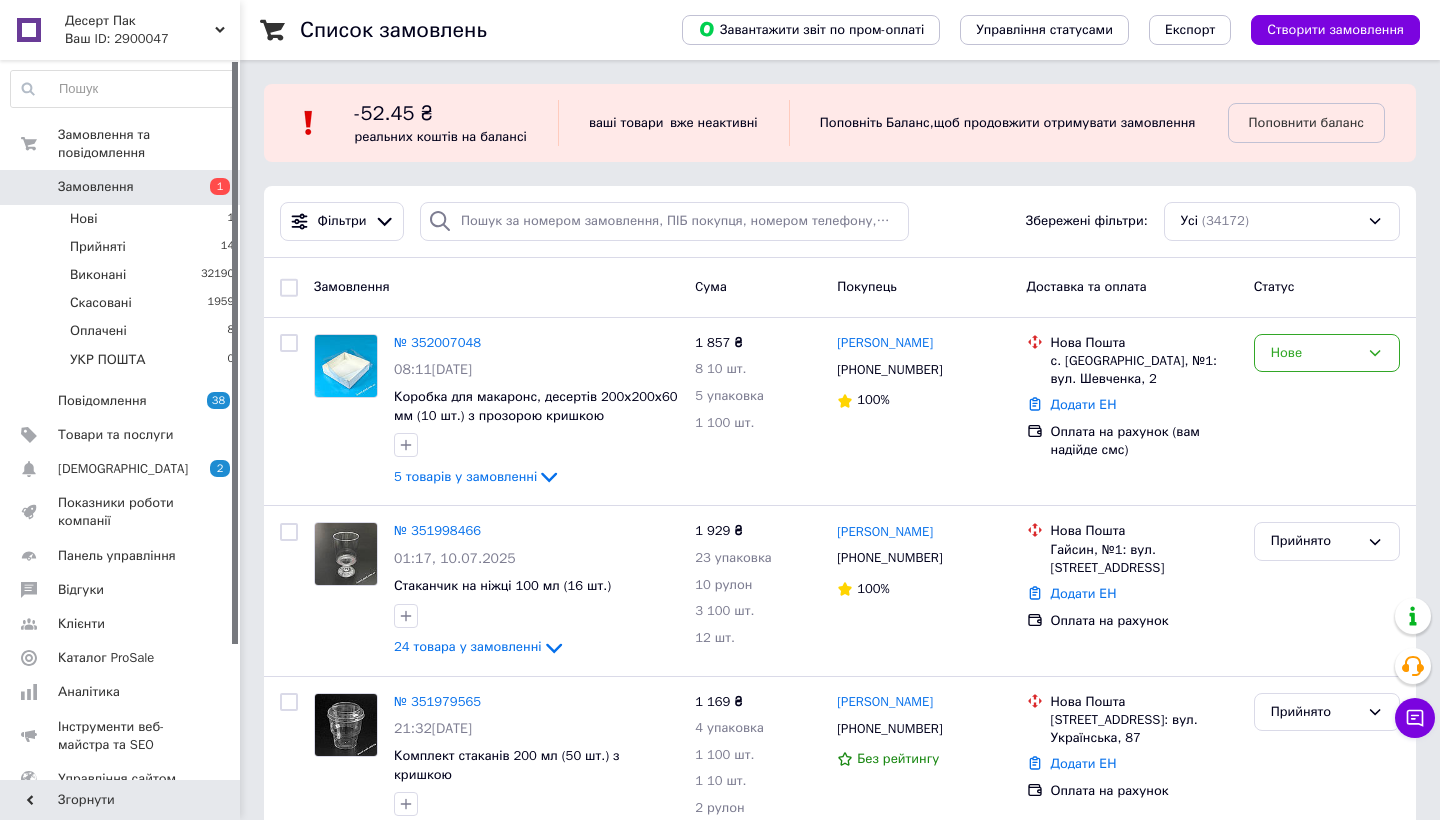 click on "Замовлення" at bounding box center [96, 187] 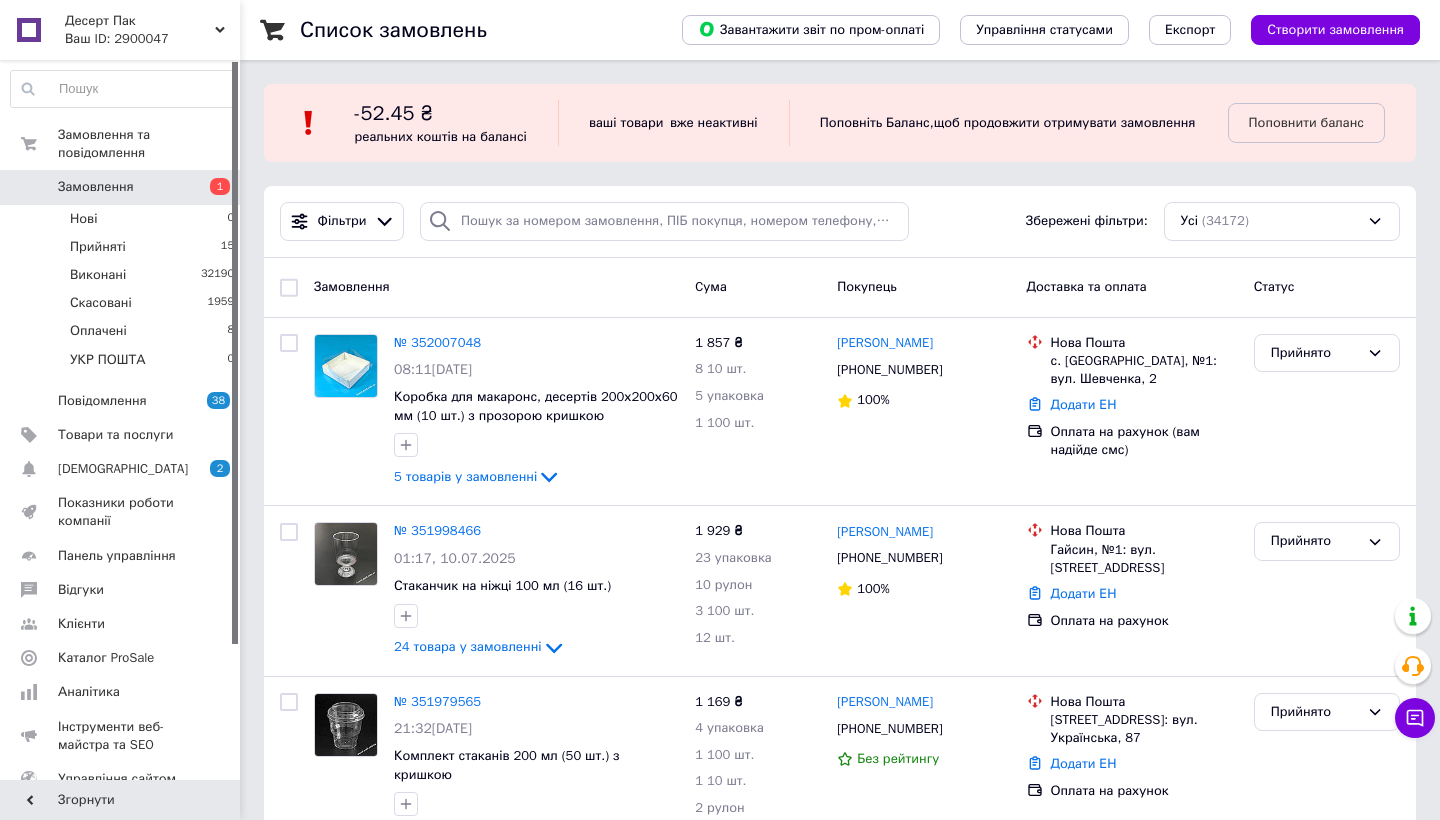 click on "1" at bounding box center [212, 187] 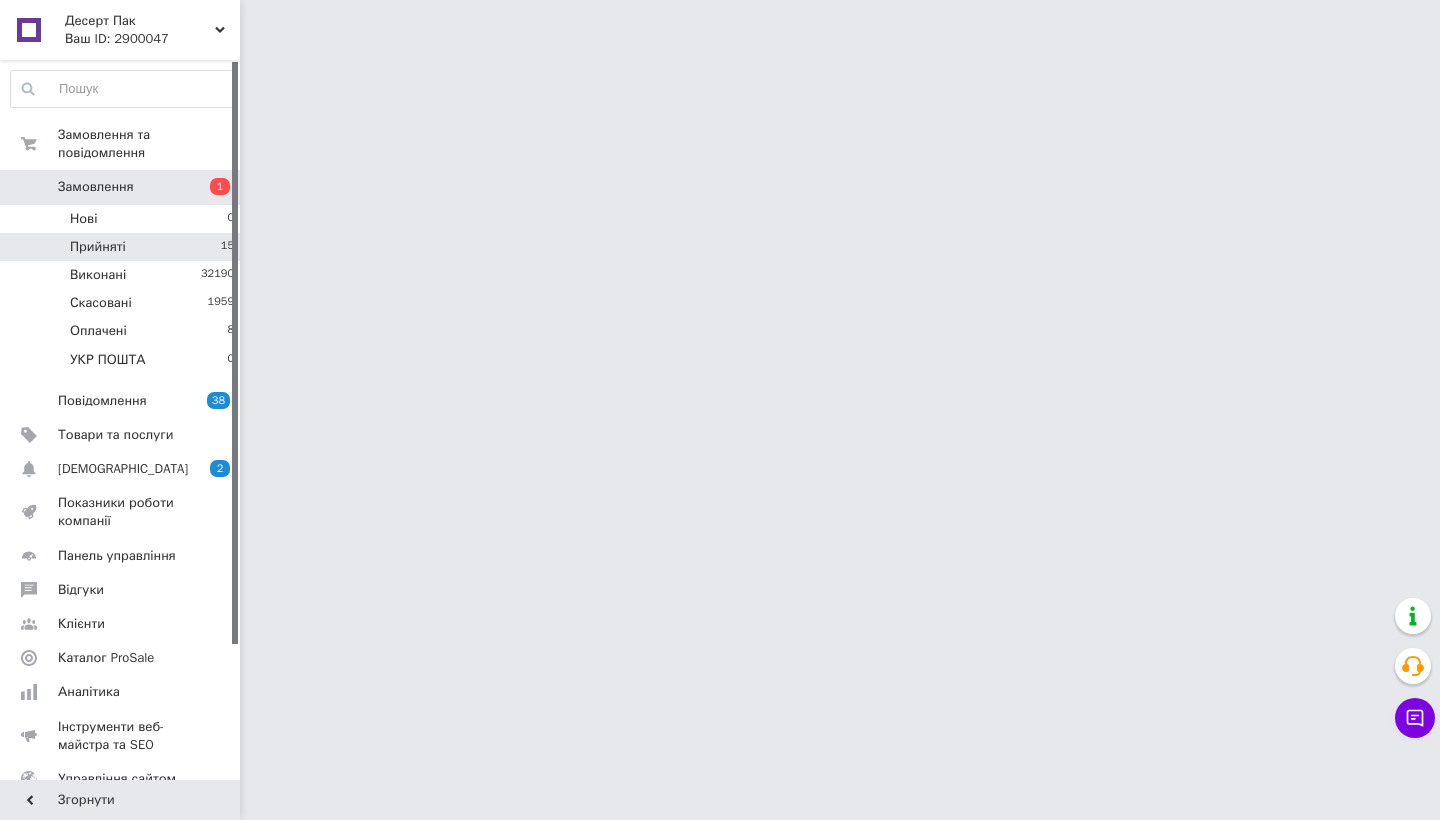 click on "Прийняті 15" at bounding box center (123, 247) 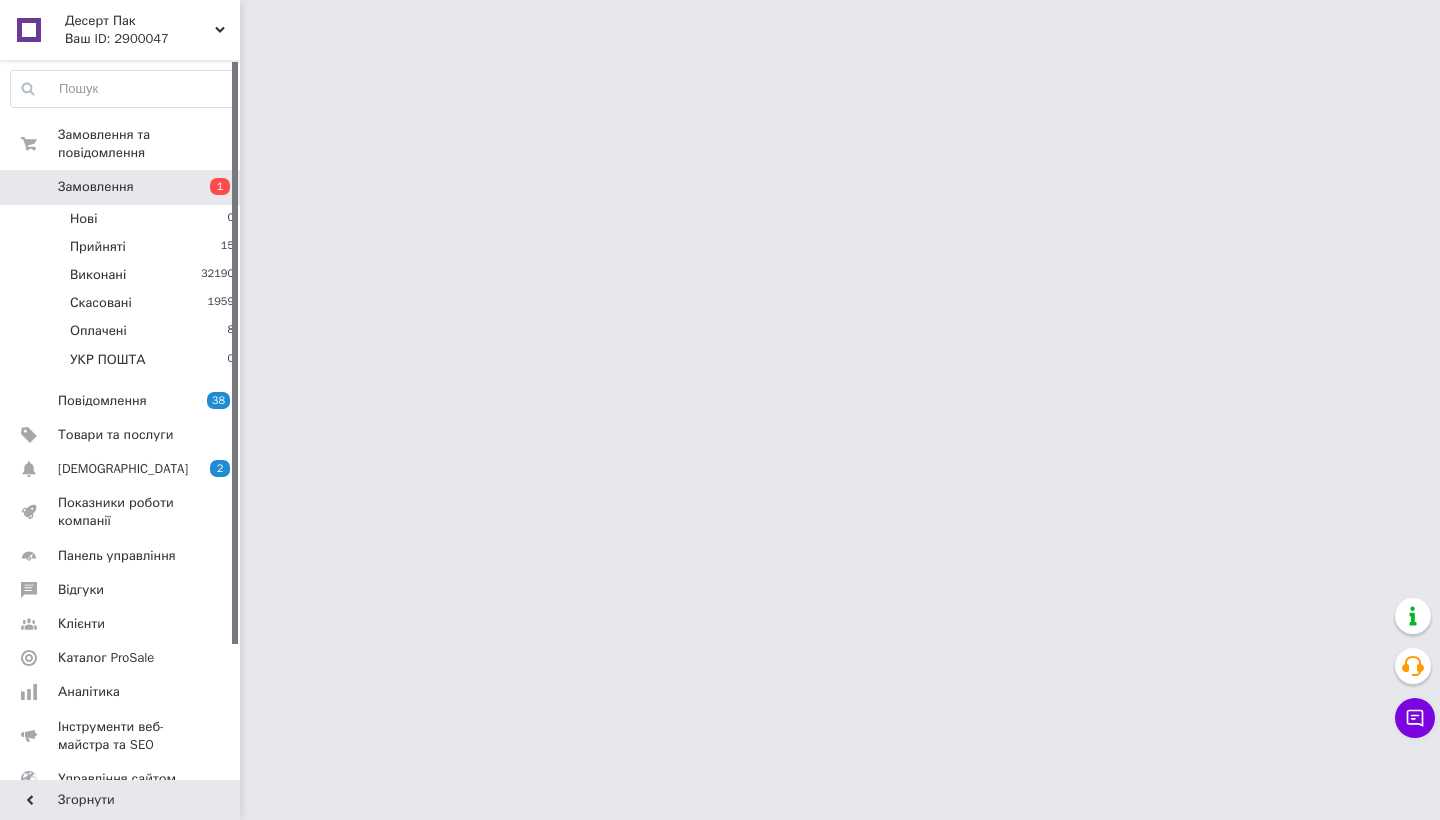 click on "1" at bounding box center (212, 187) 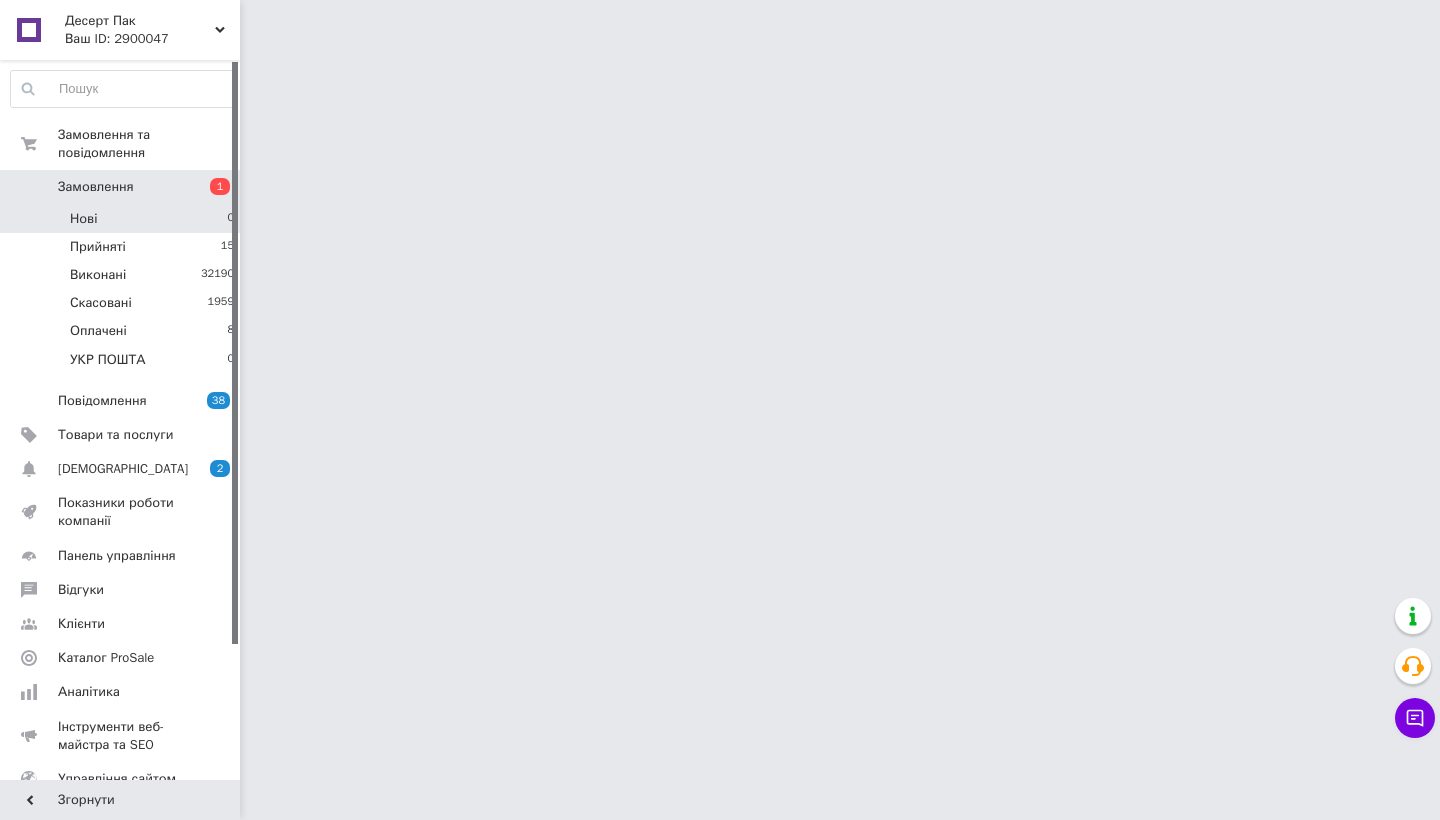 click on "Нові 0" at bounding box center (123, 219) 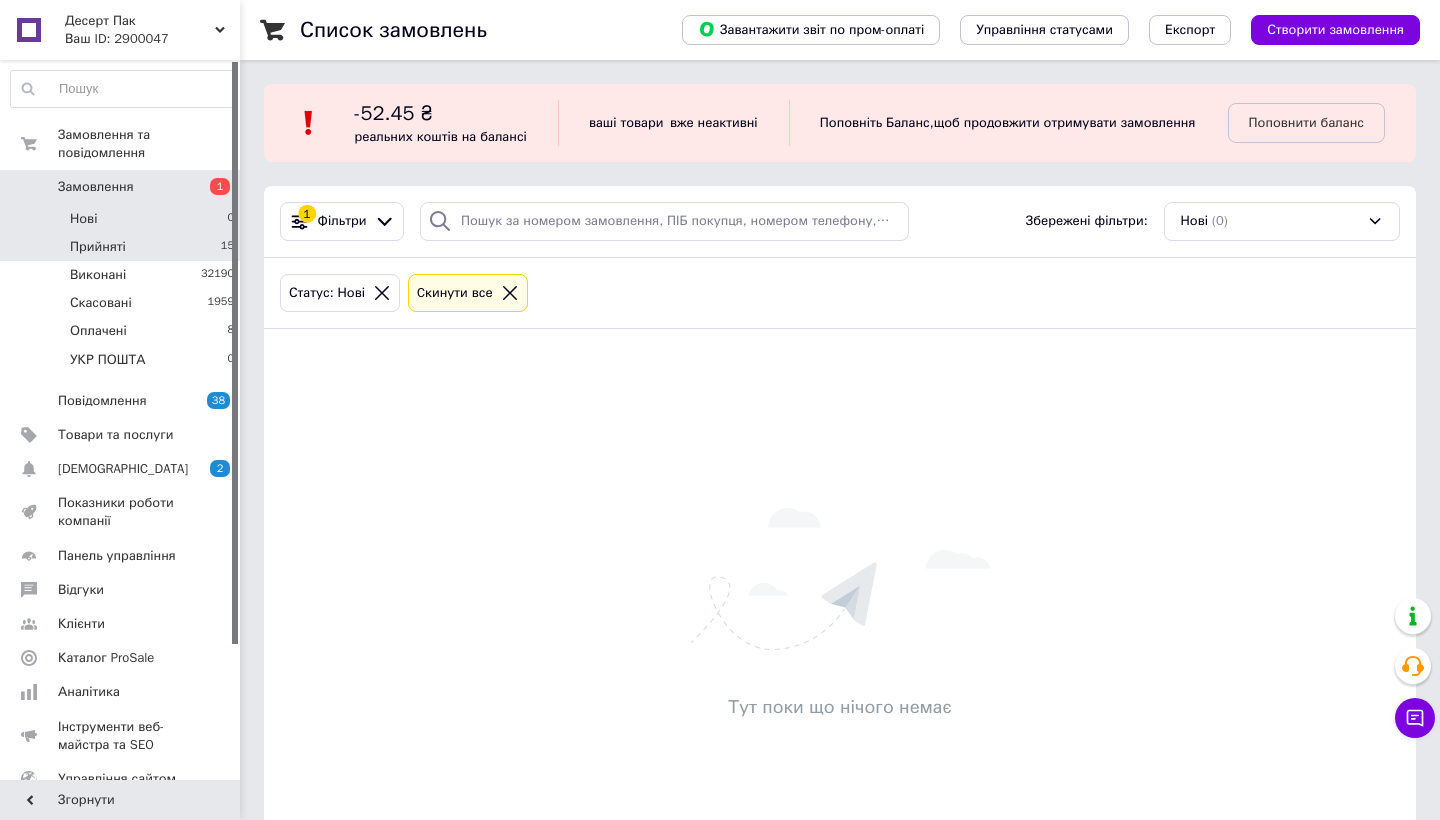 click on "Прийняті 15" at bounding box center [123, 247] 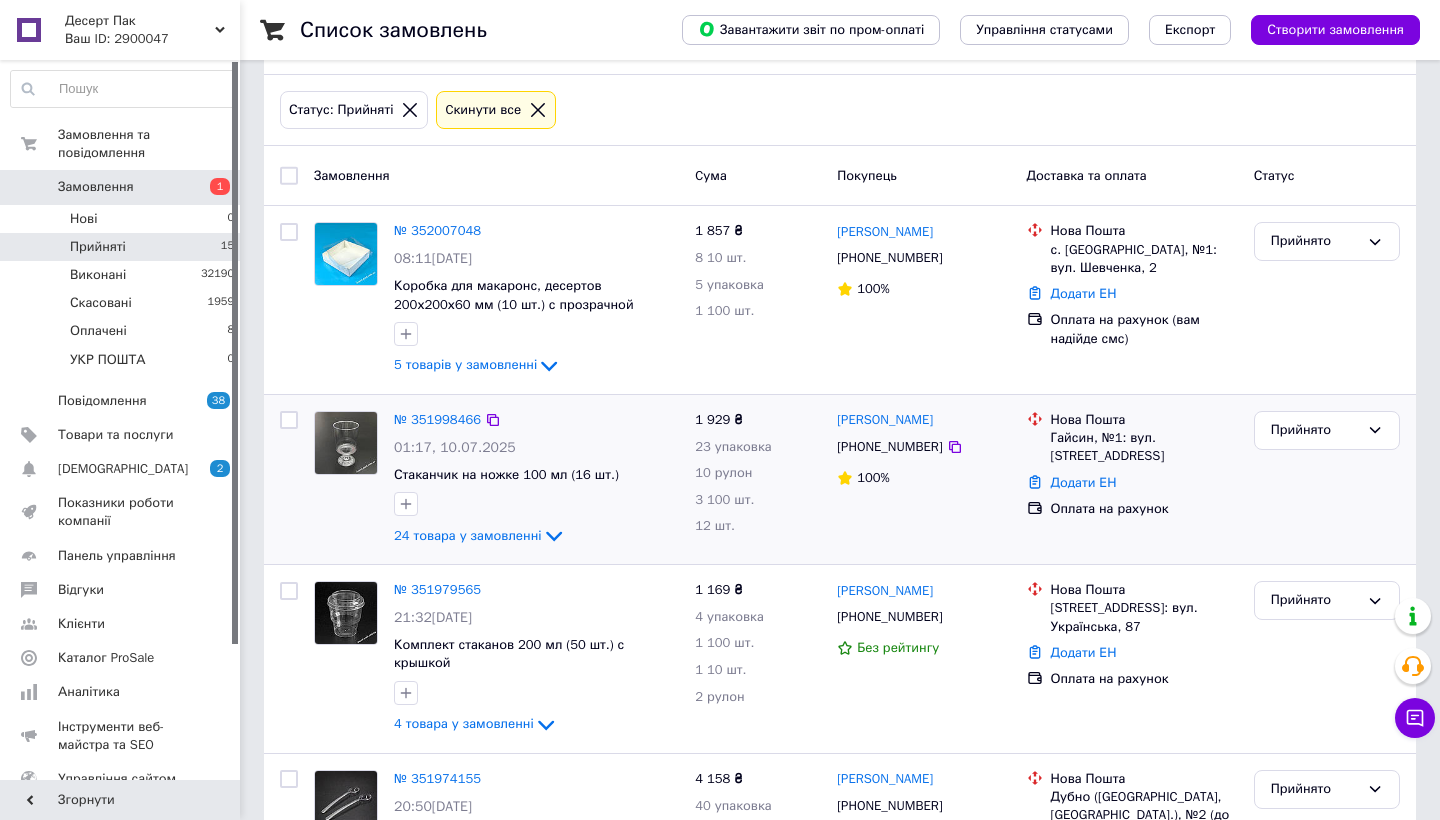 scroll, scrollTop: 181, scrollLeft: 0, axis: vertical 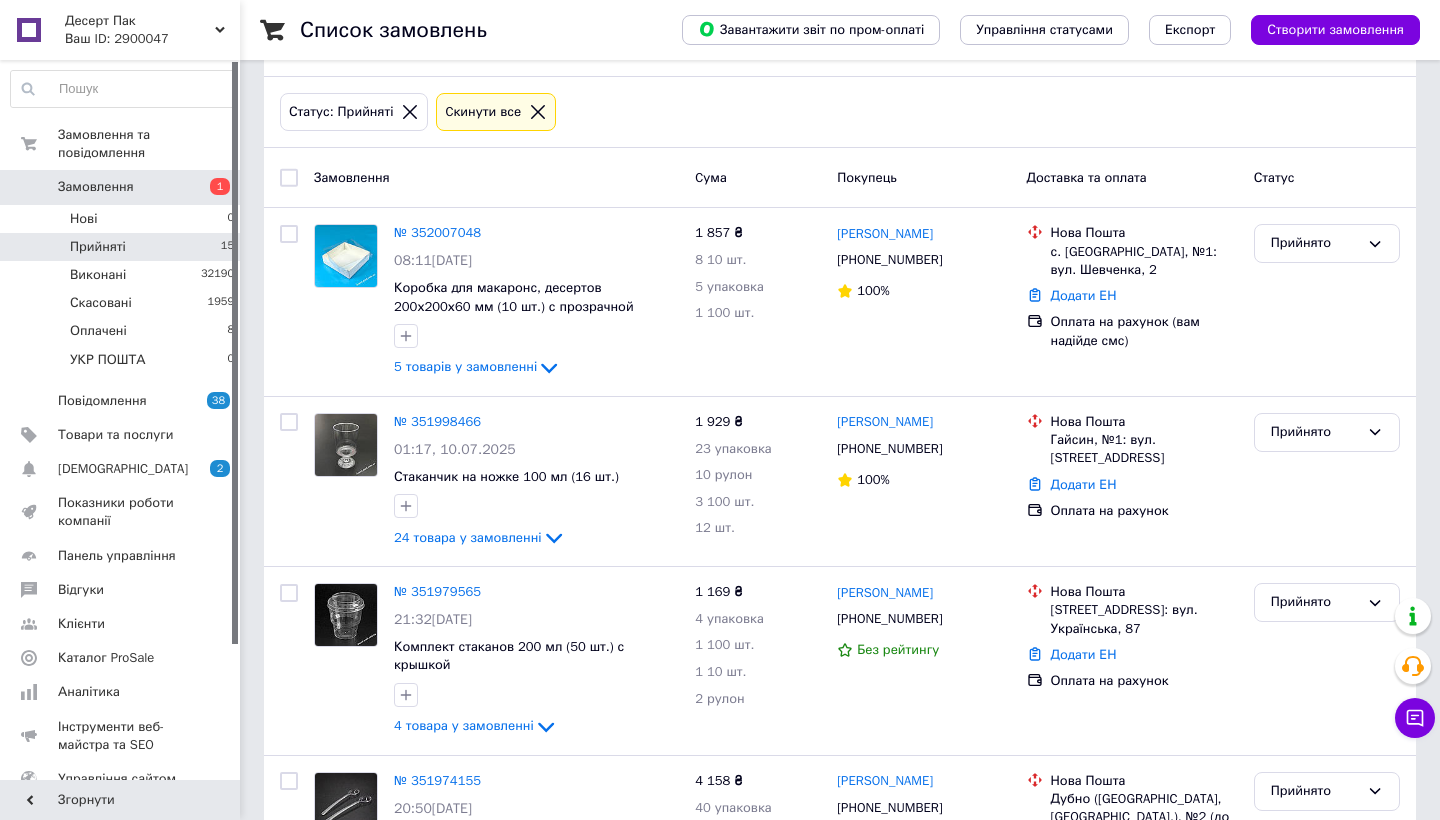 click on "Замовлення" at bounding box center [96, 187] 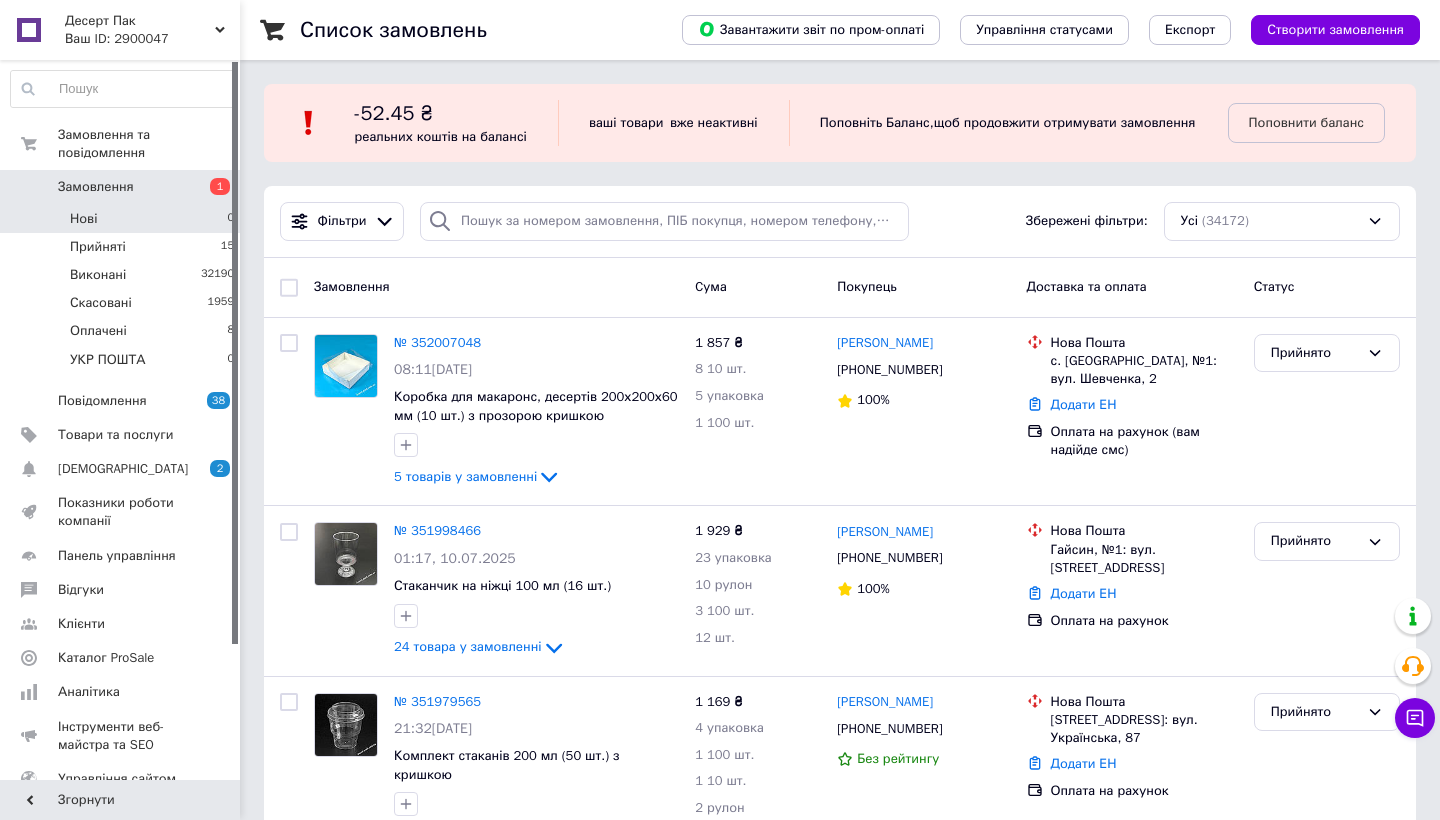click on "Нові 0" at bounding box center (123, 219) 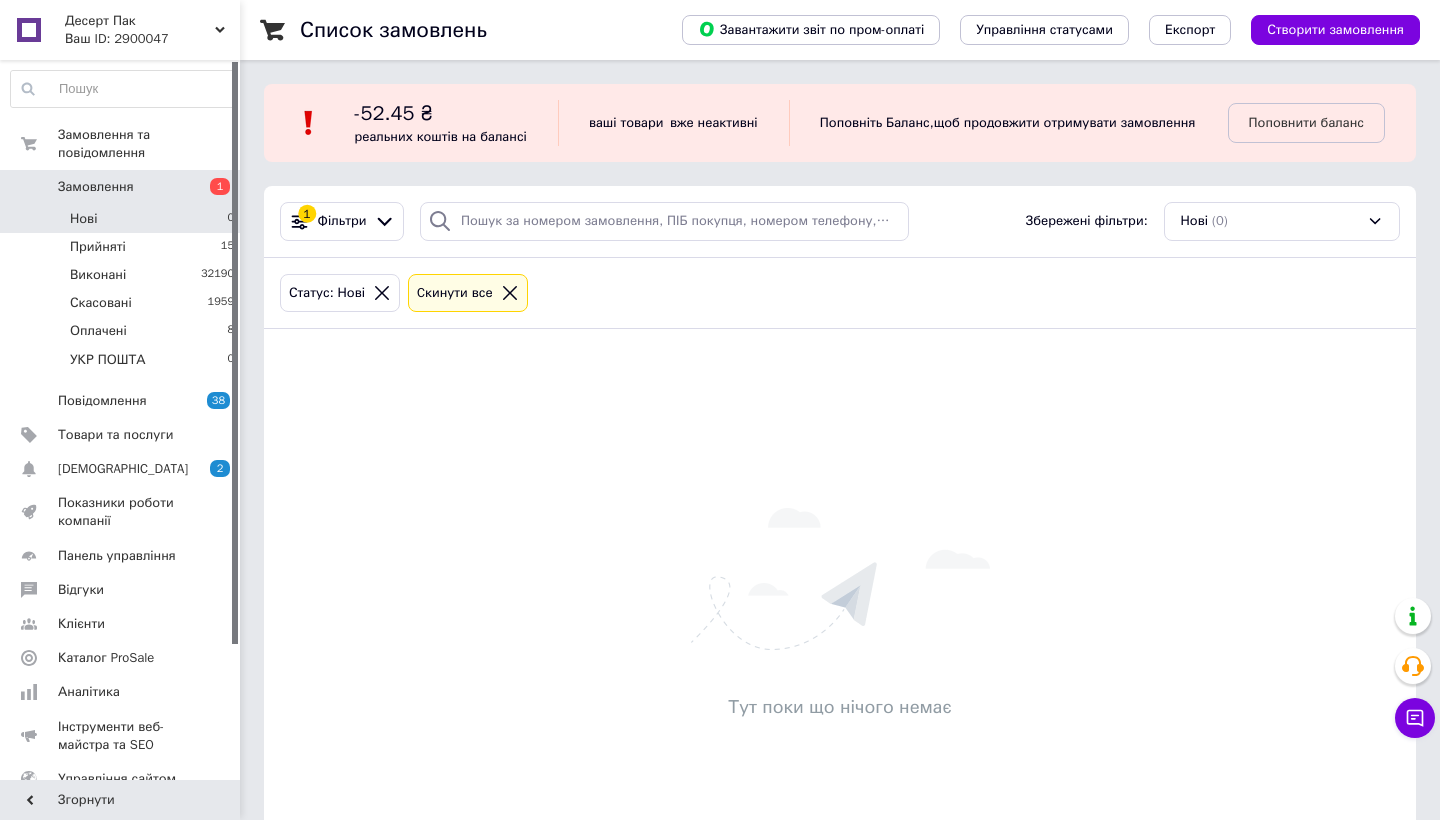 click on "Замовлення 1" at bounding box center [123, 187] 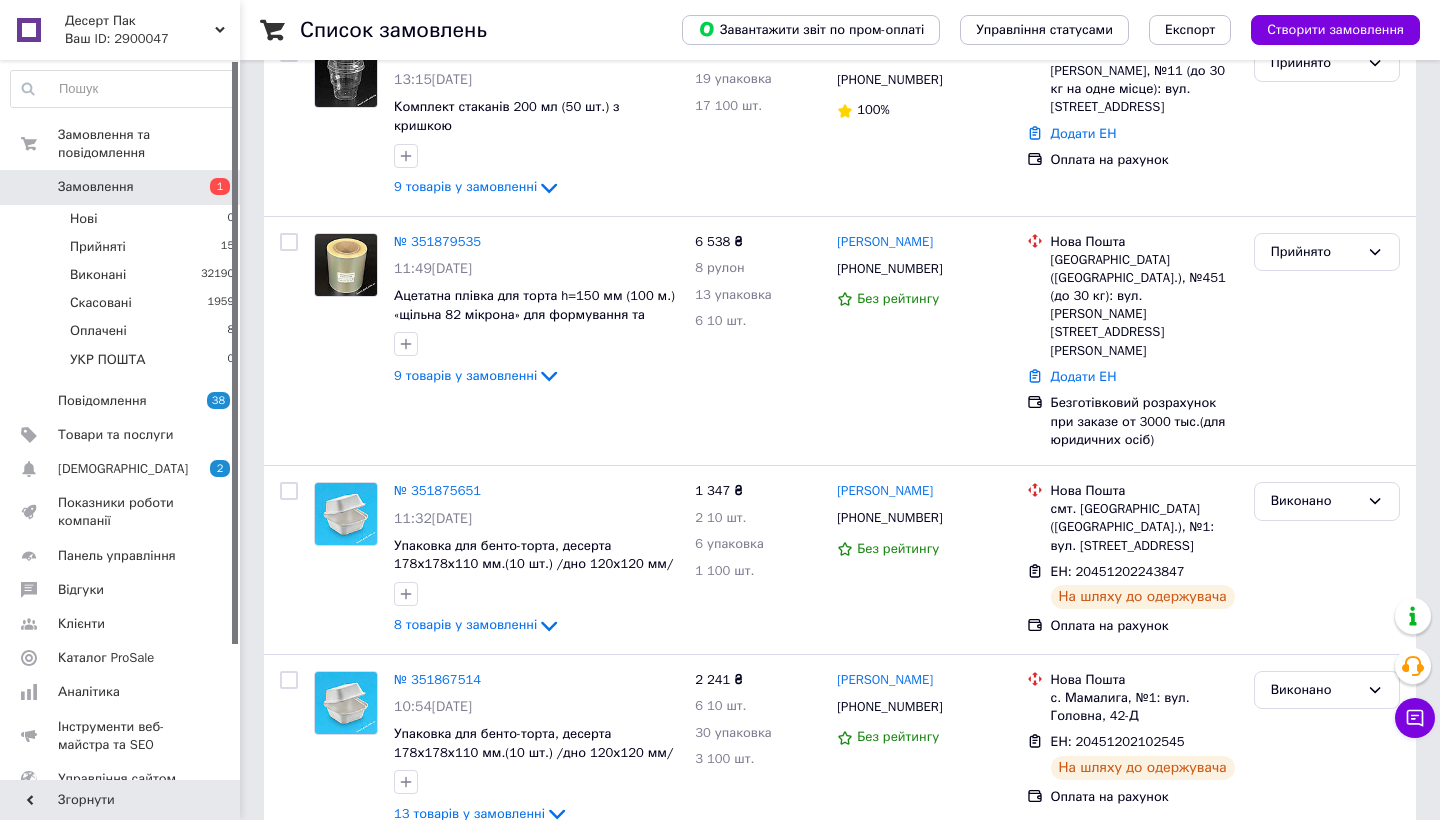 scroll, scrollTop: 2602, scrollLeft: 0, axis: vertical 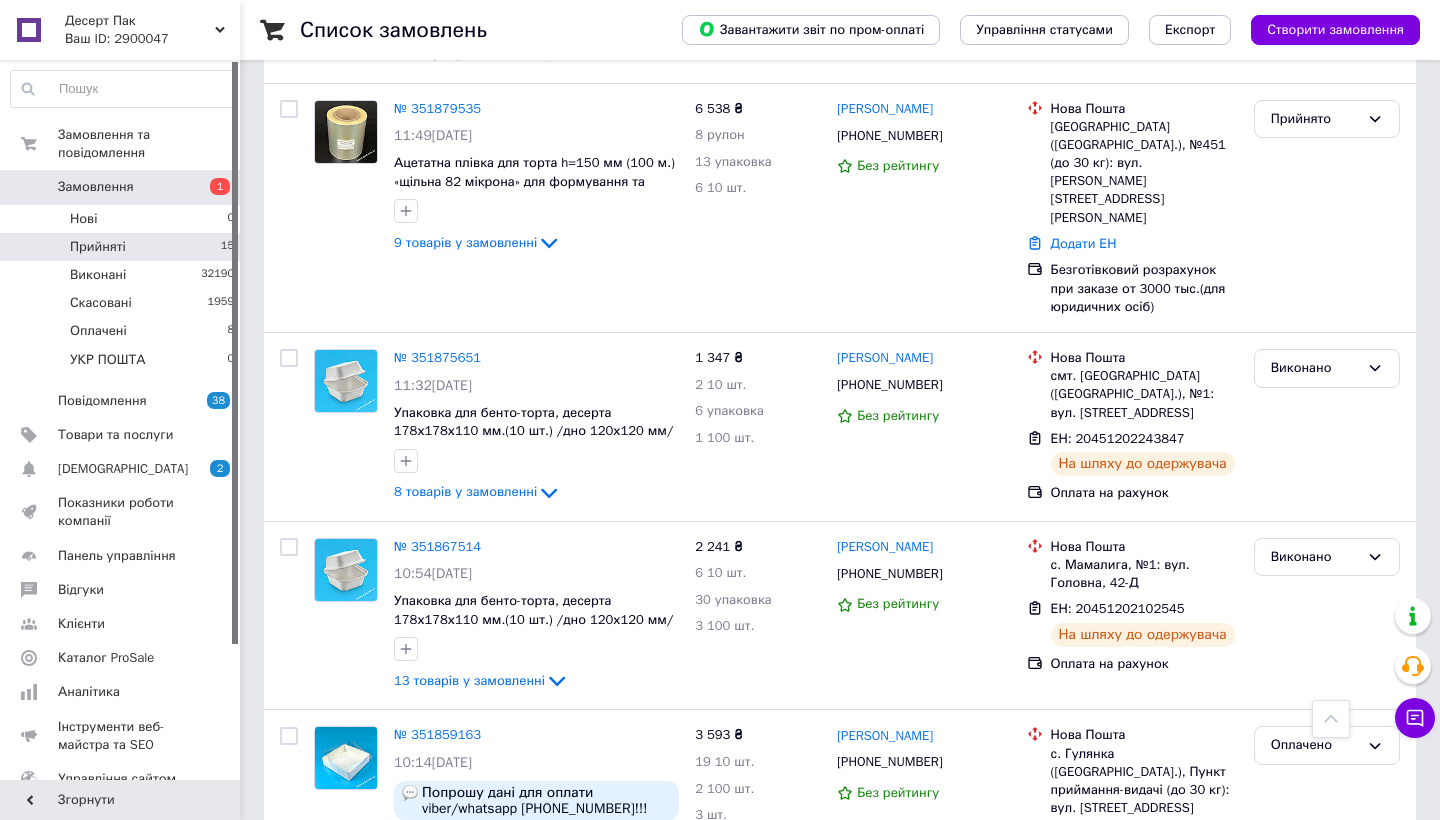 click on "Прийняті" at bounding box center [98, 247] 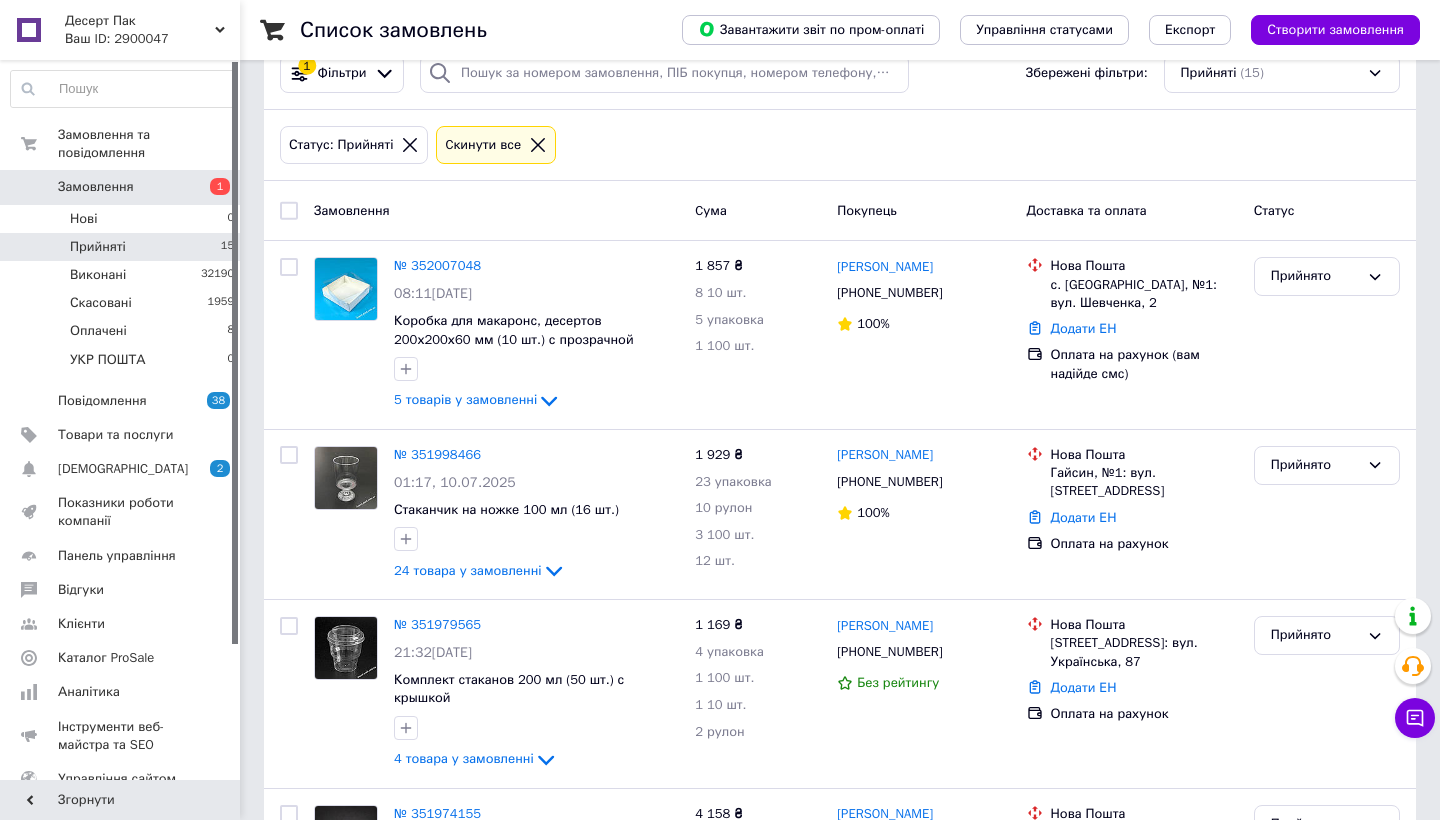 scroll, scrollTop: 152, scrollLeft: 0, axis: vertical 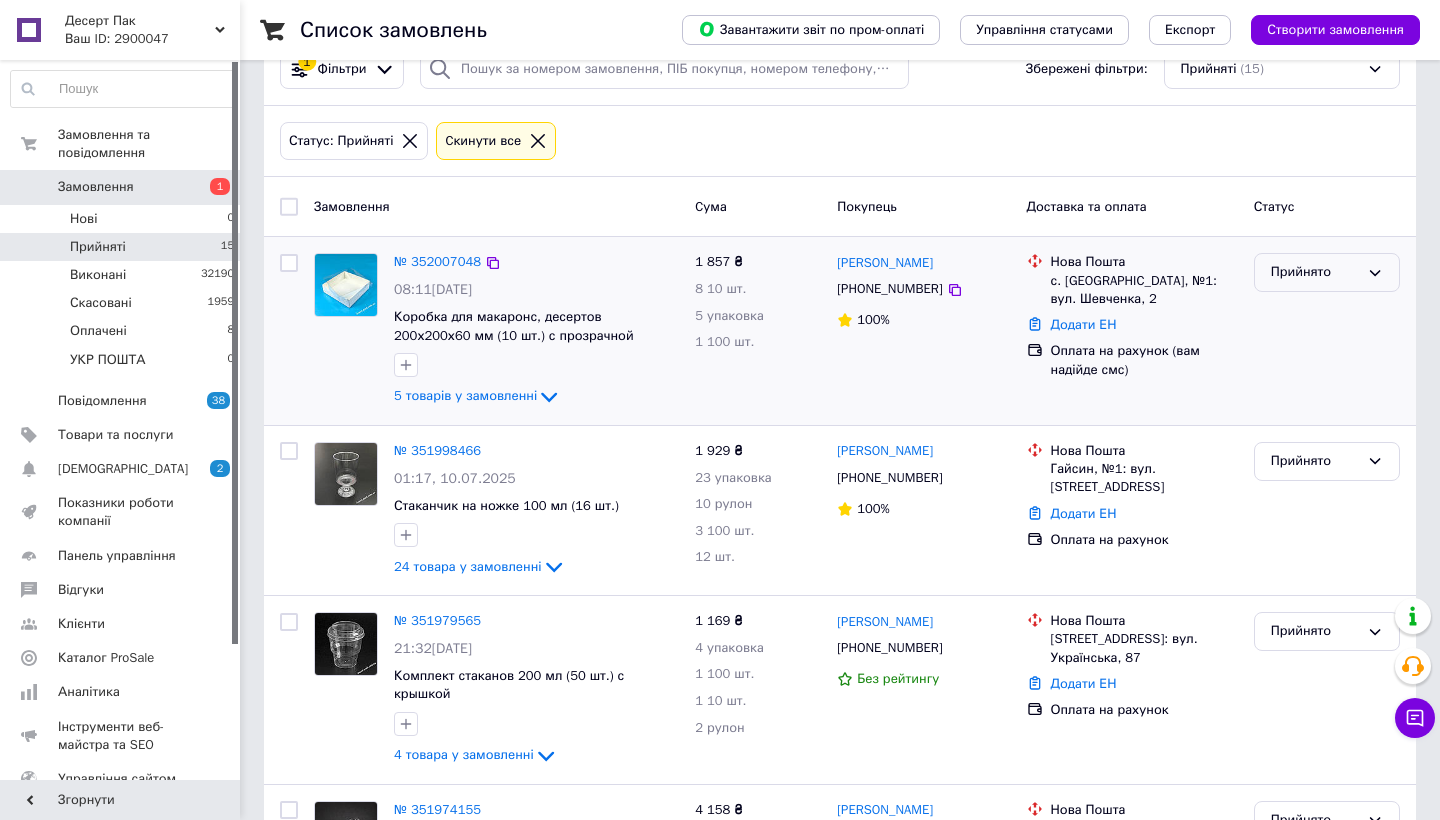 click on "Прийнято" at bounding box center (1327, 272) 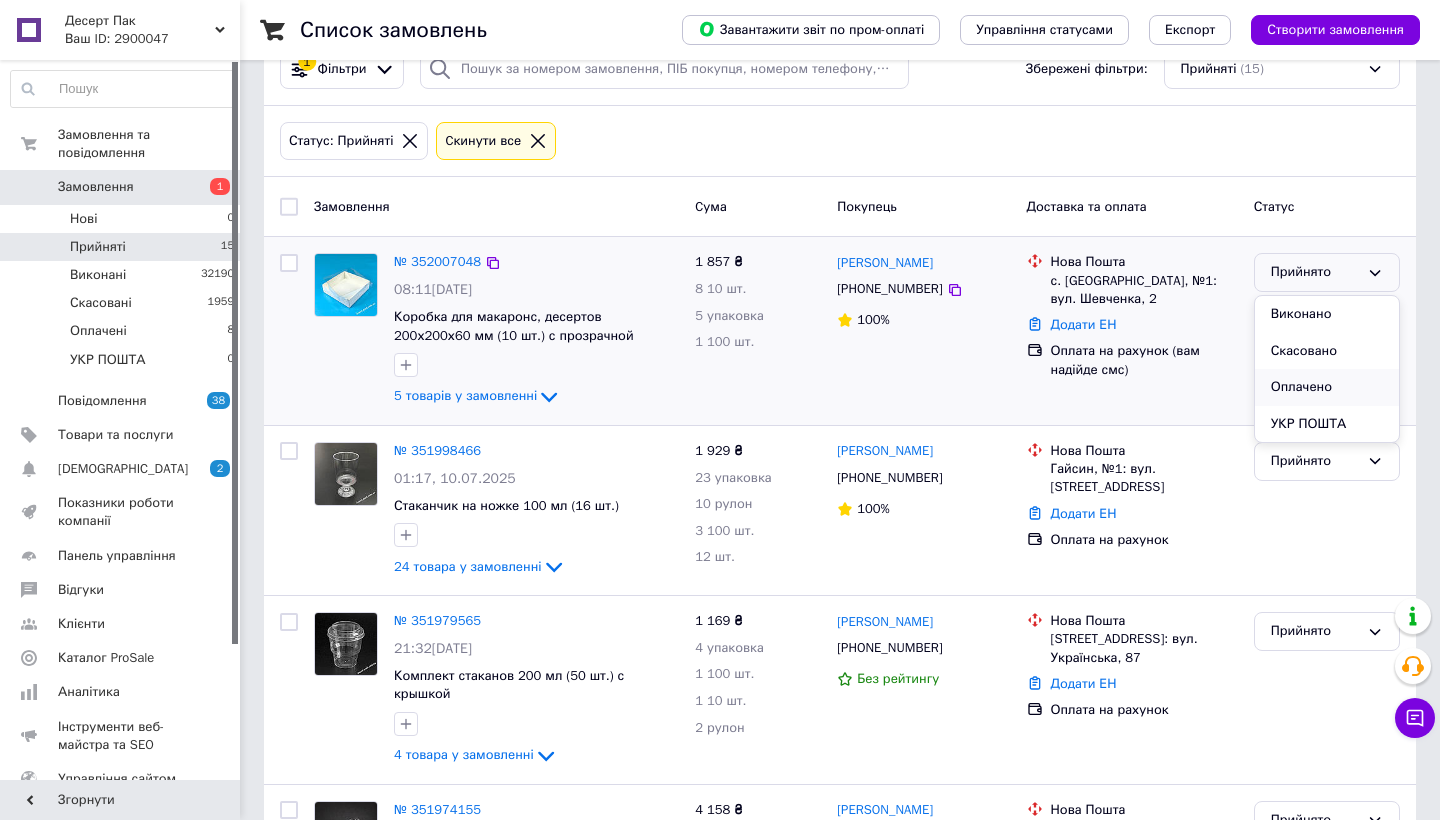 click on "Оплачено" at bounding box center (1327, 387) 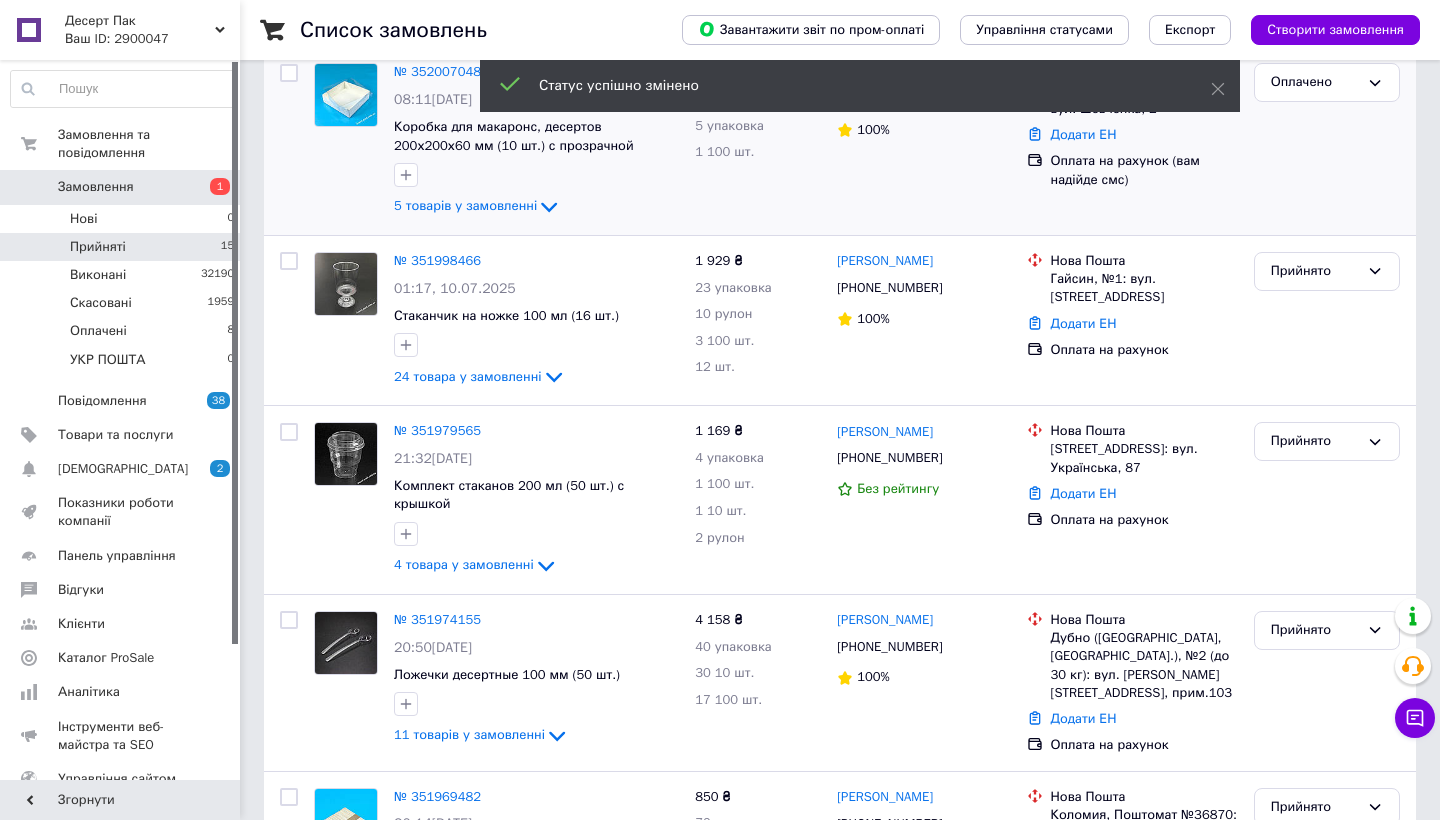 scroll, scrollTop: 345, scrollLeft: 0, axis: vertical 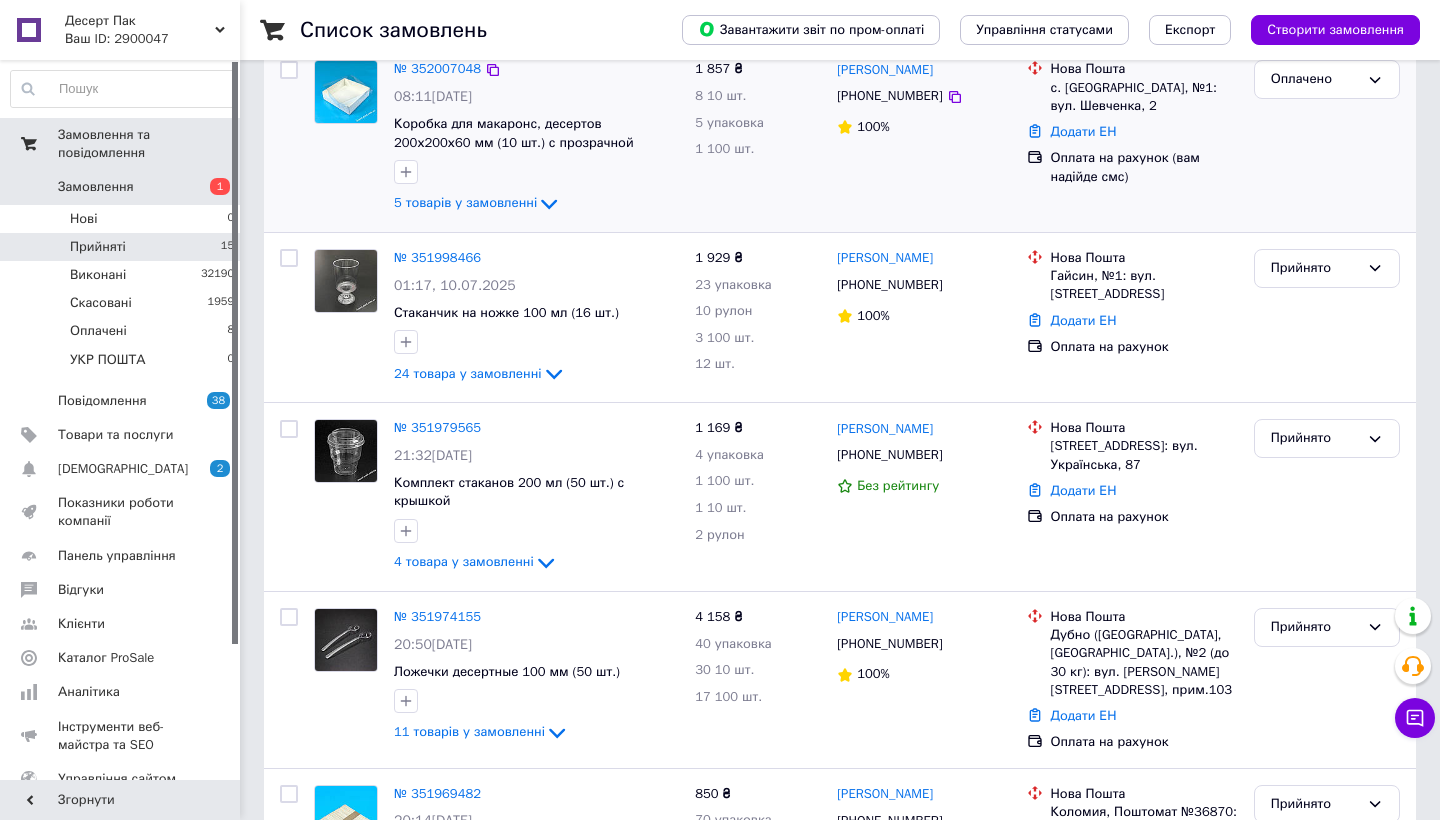 click on "Замовлення та повідомлення" at bounding box center [149, 144] 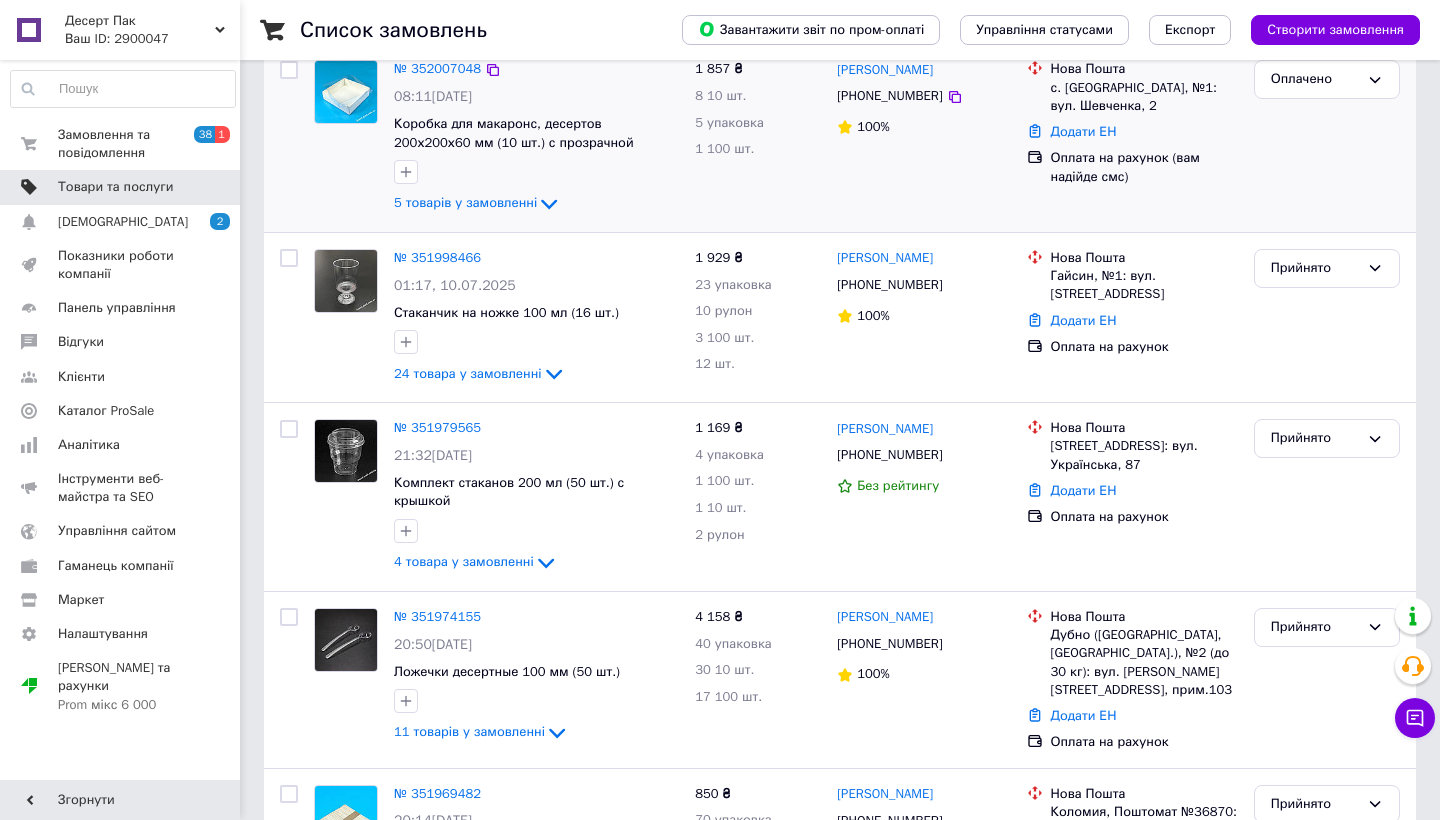 click on "Товари та послуги" at bounding box center (115, 187) 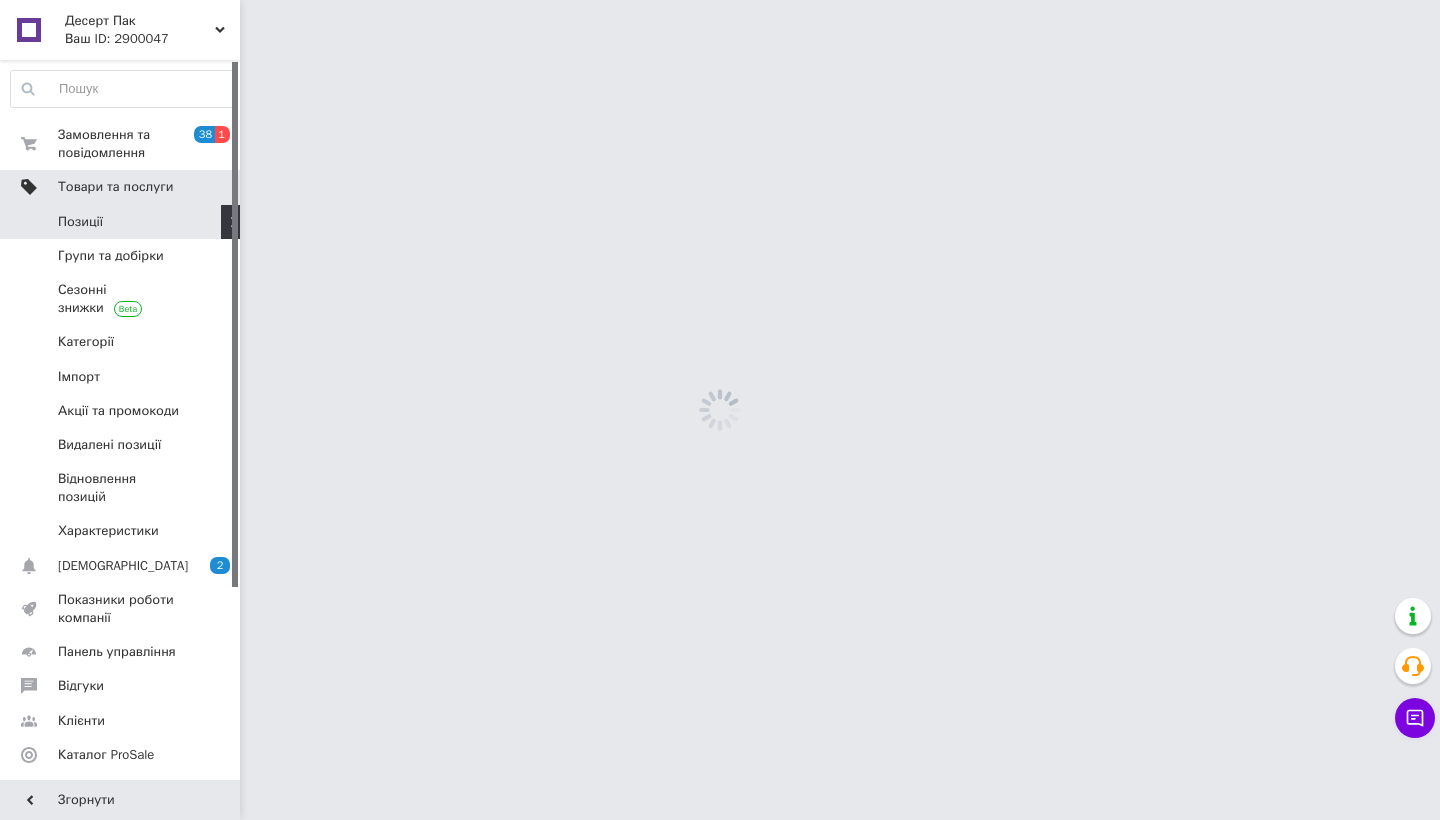 scroll, scrollTop: 0, scrollLeft: 0, axis: both 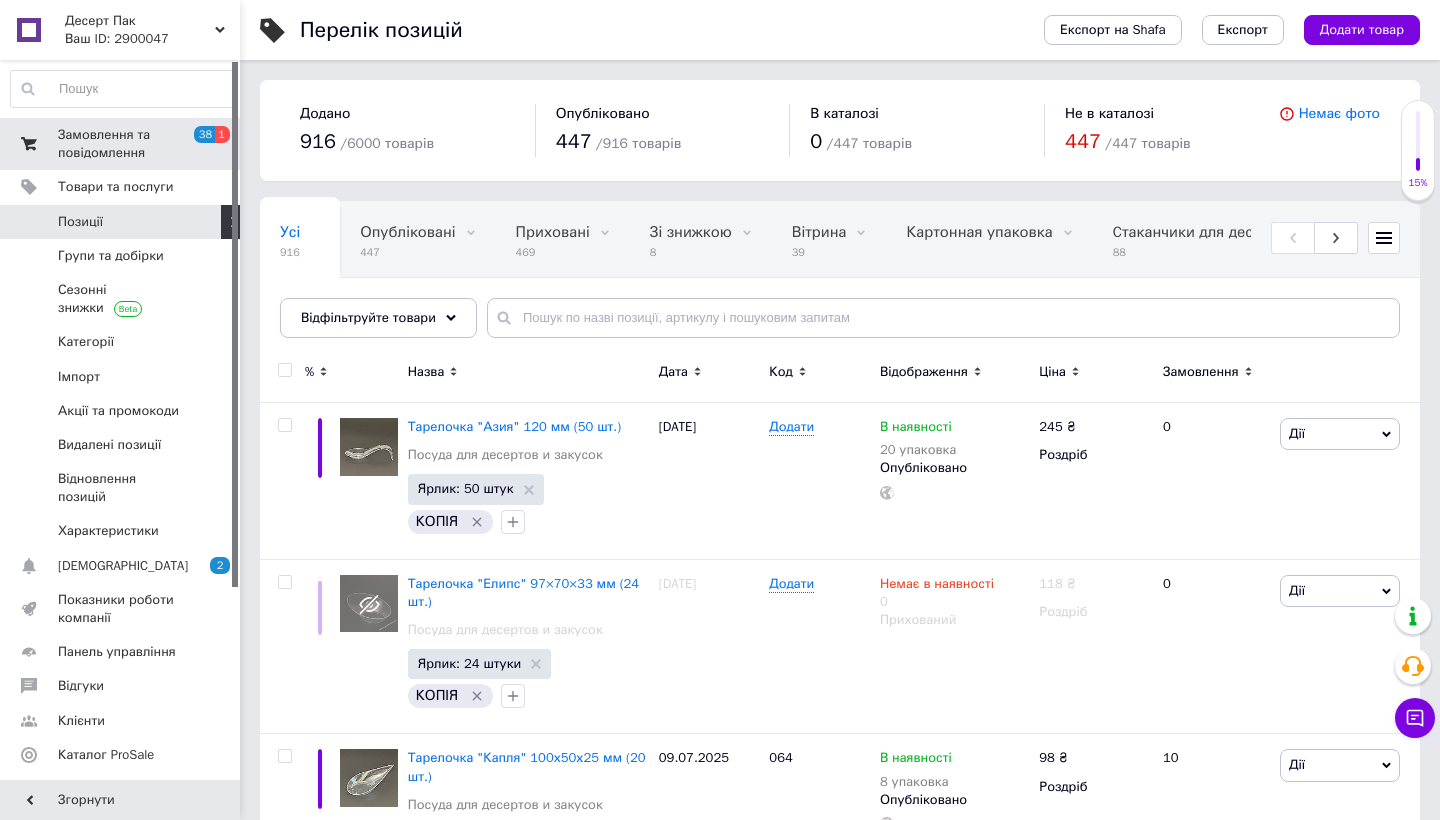 click on "Замовлення та повідомлення" at bounding box center (121, 144) 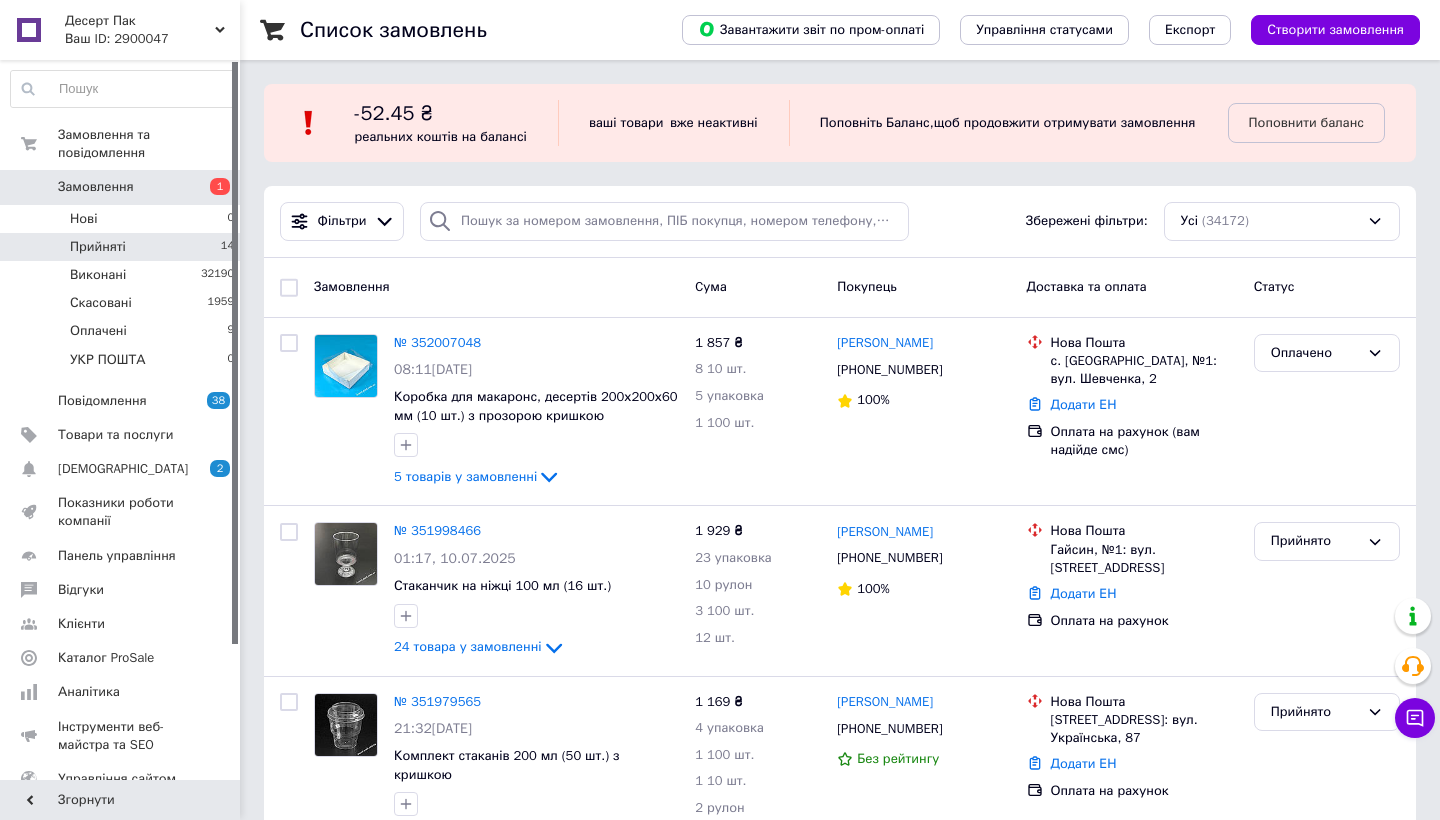click on "Прийняті 14" at bounding box center (123, 247) 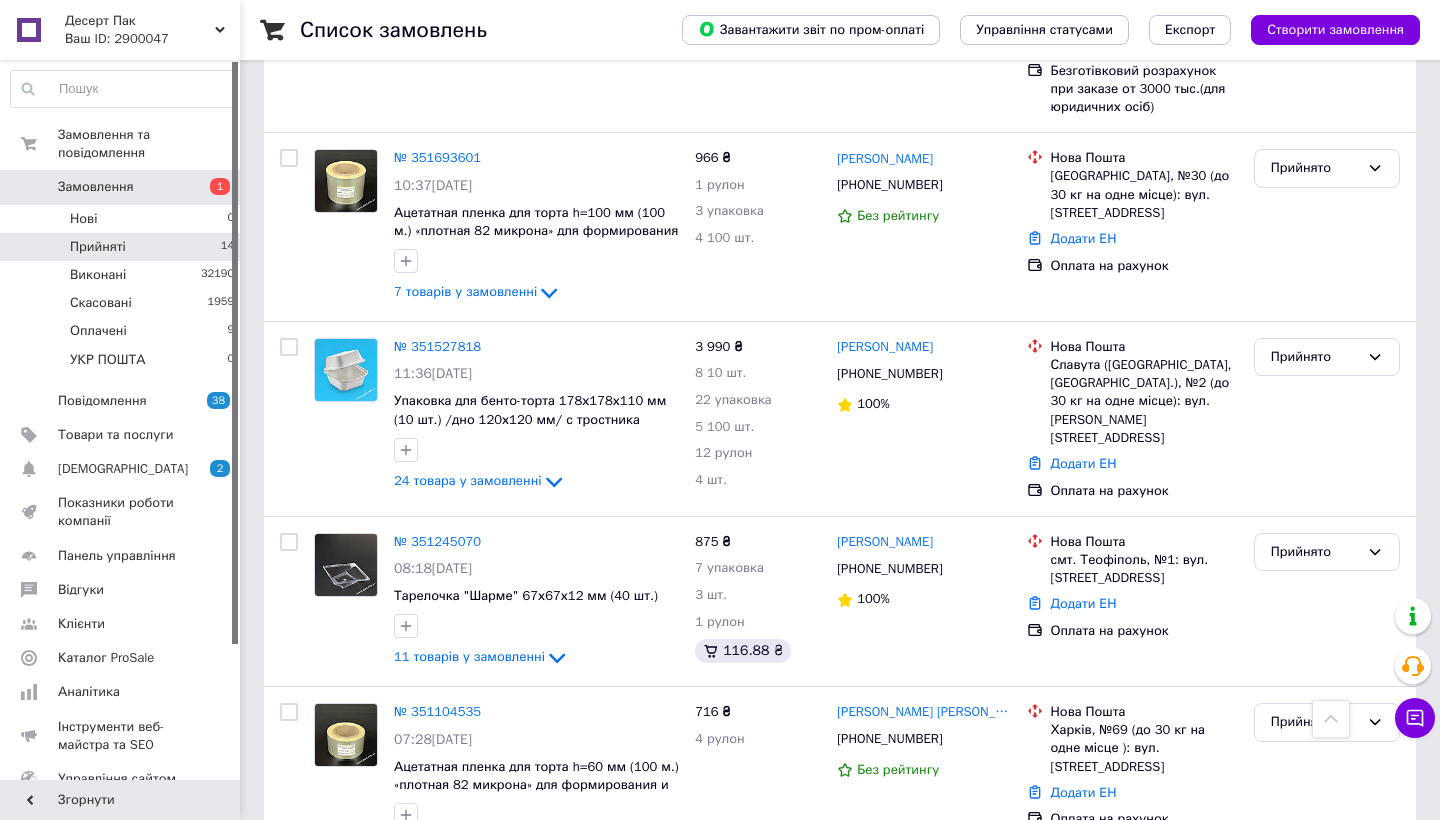 scroll, scrollTop: 1696, scrollLeft: 0, axis: vertical 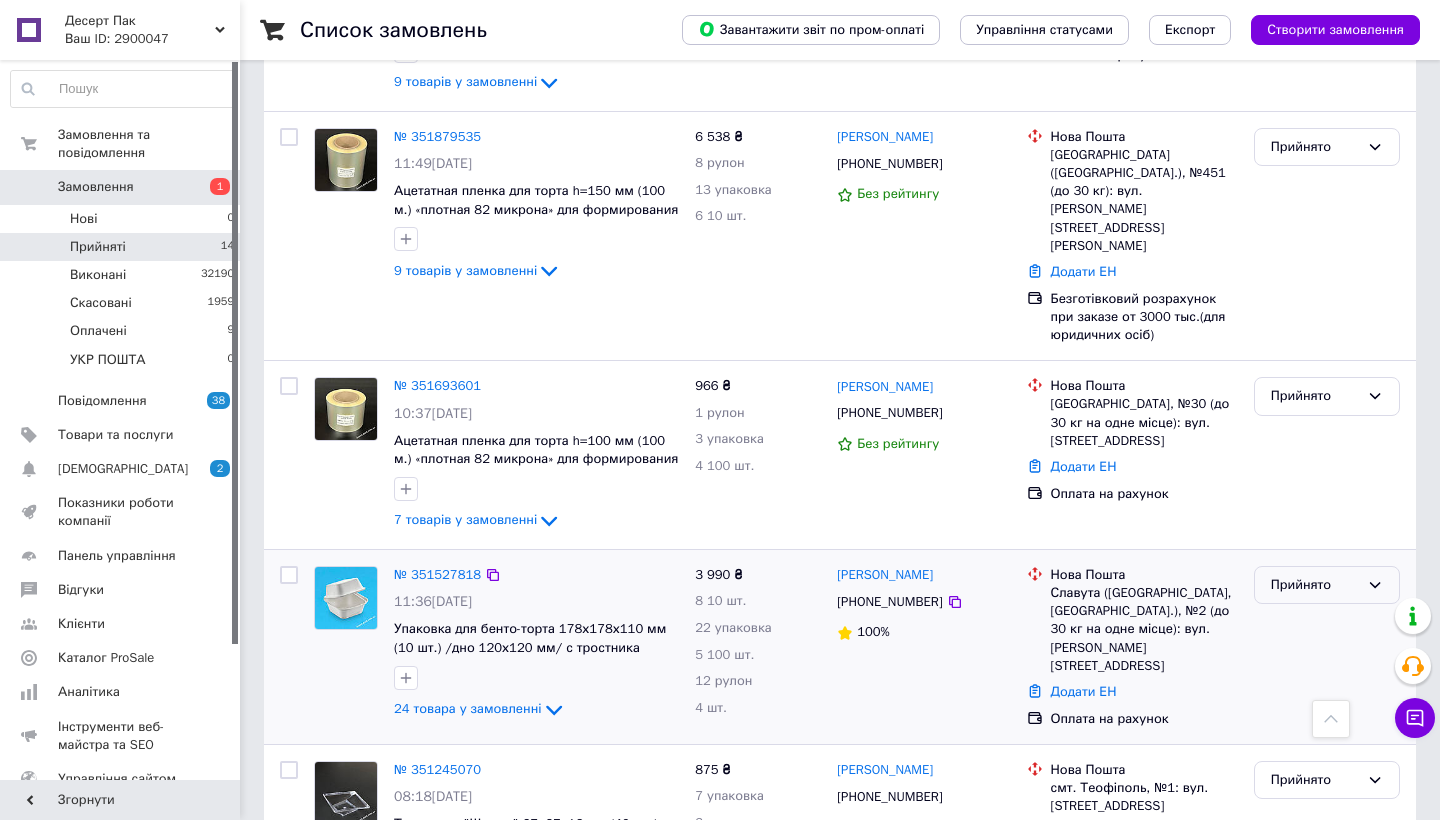 click on "Прийнято" at bounding box center (1327, 585) 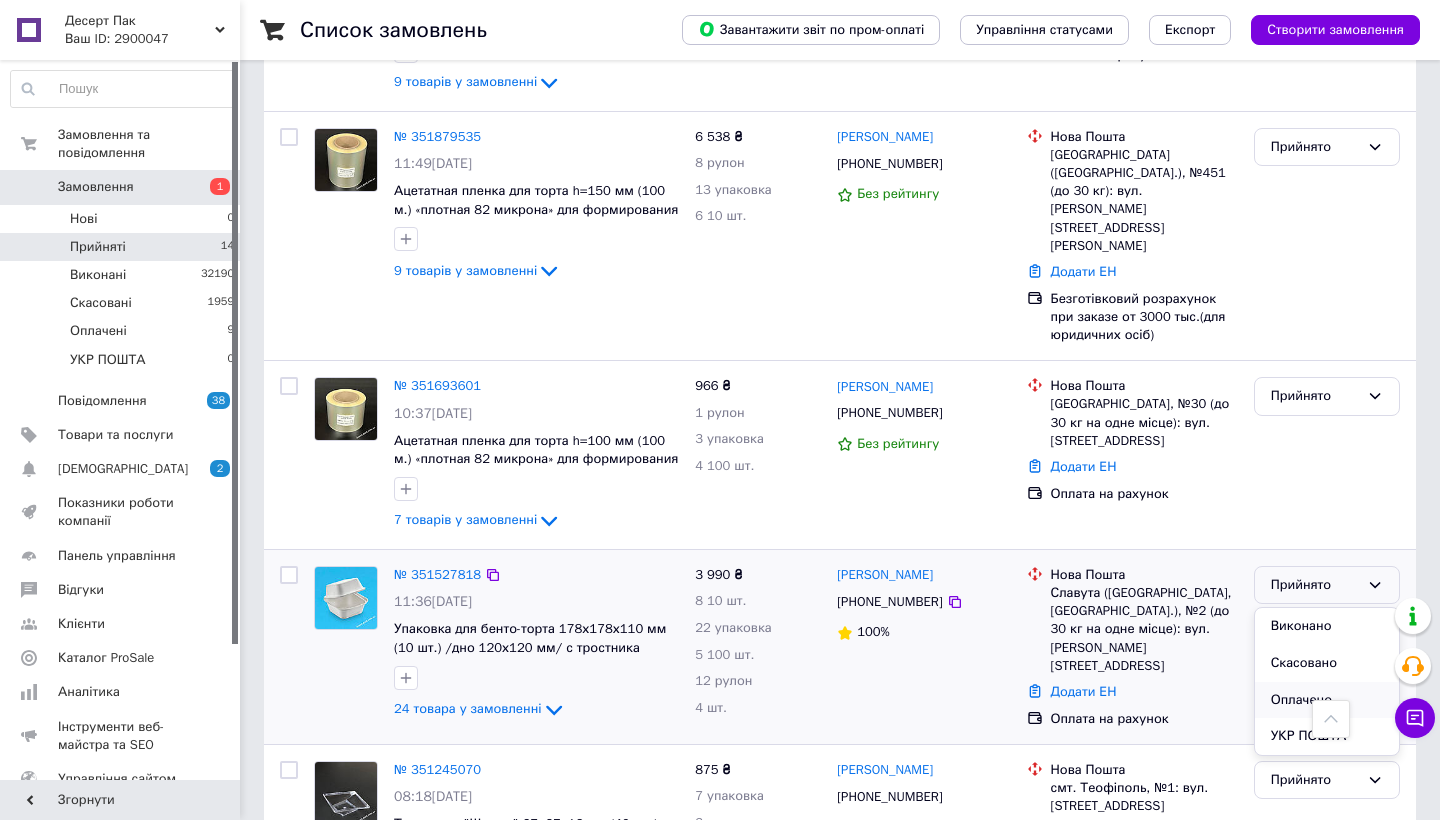 click on "Оплачено" at bounding box center [1327, 700] 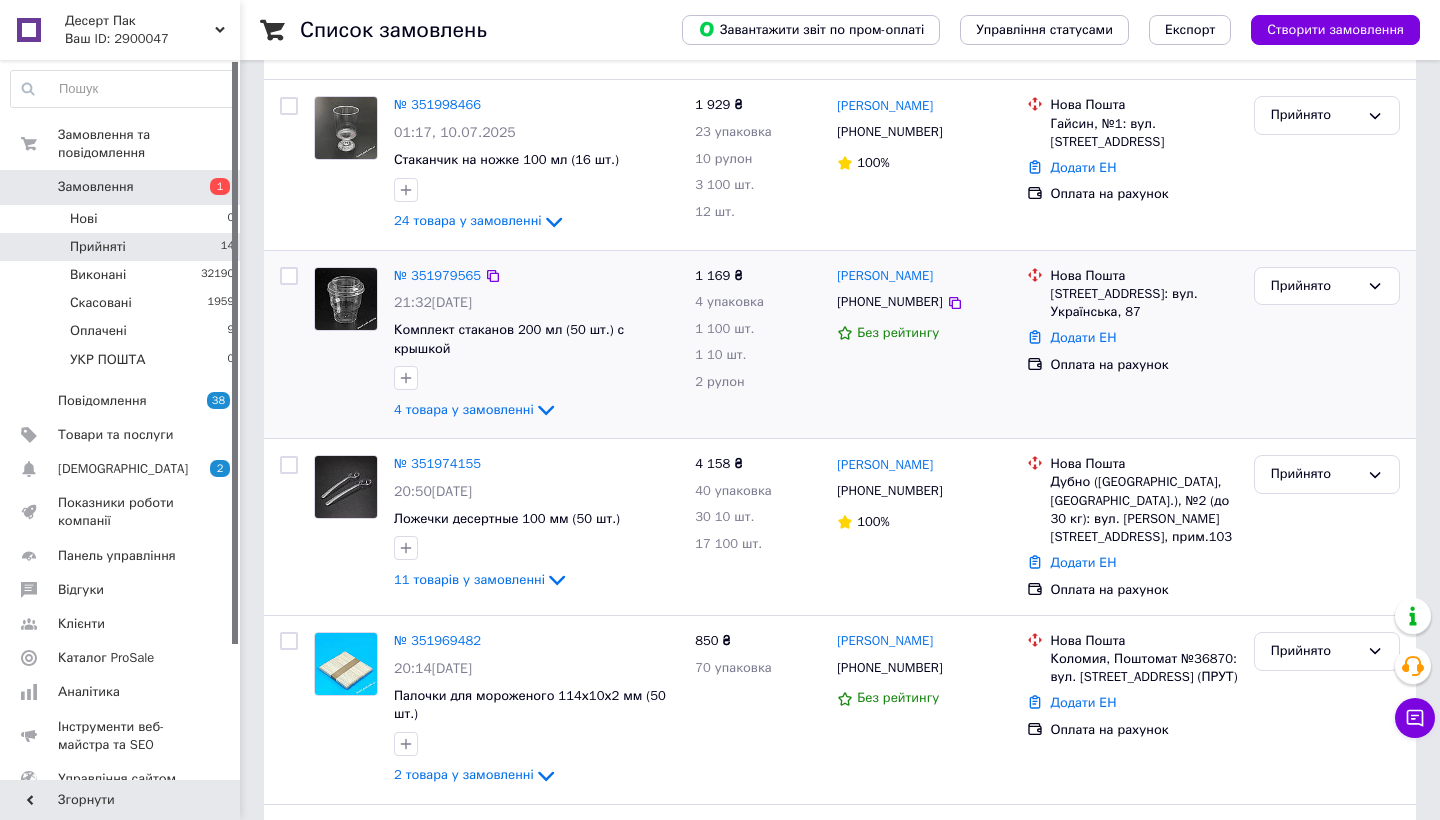 scroll, scrollTop: 275, scrollLeft: 0, axis: vertical 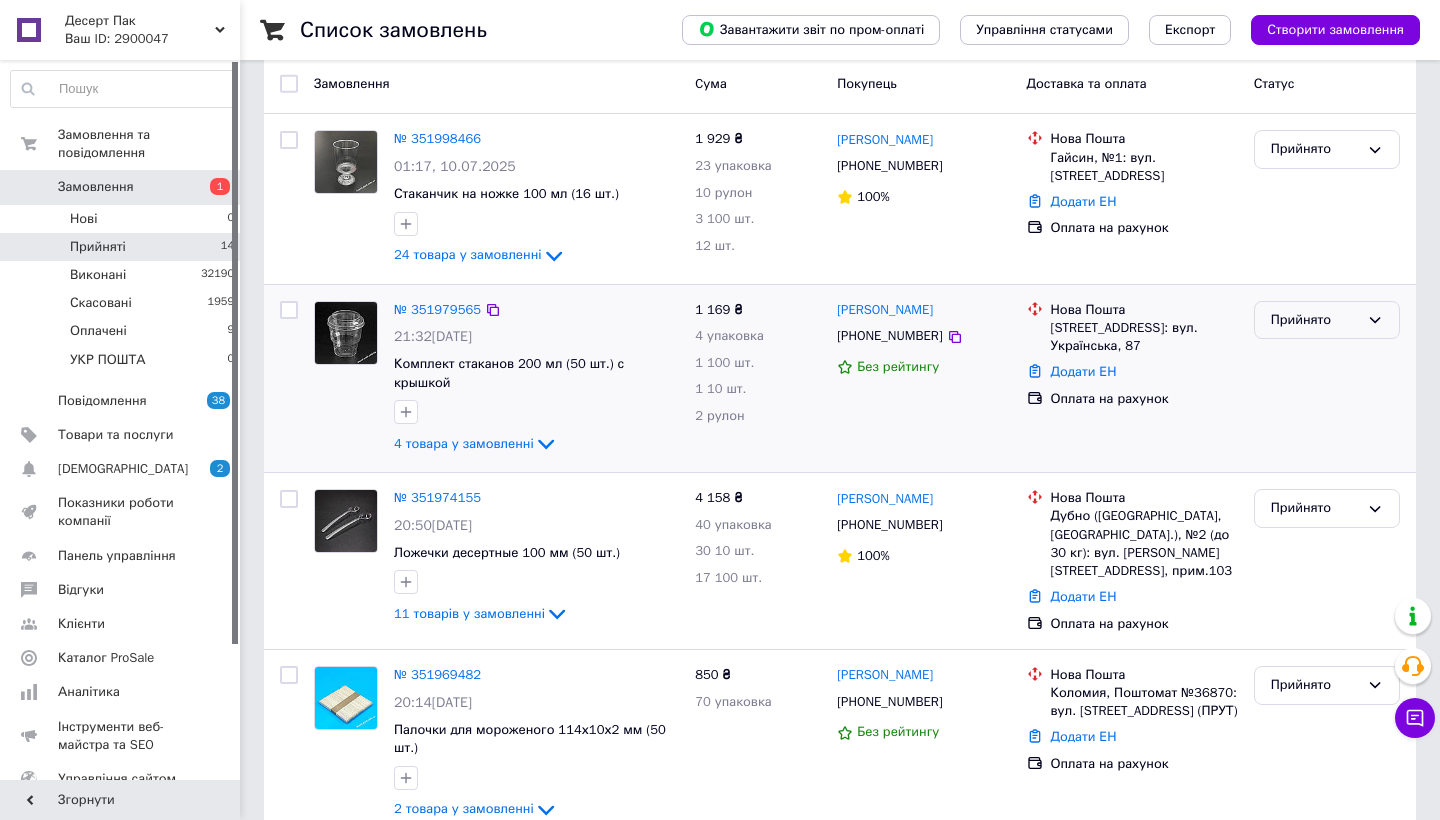 click on "Прийнято" at bounding box center [1327, 320] 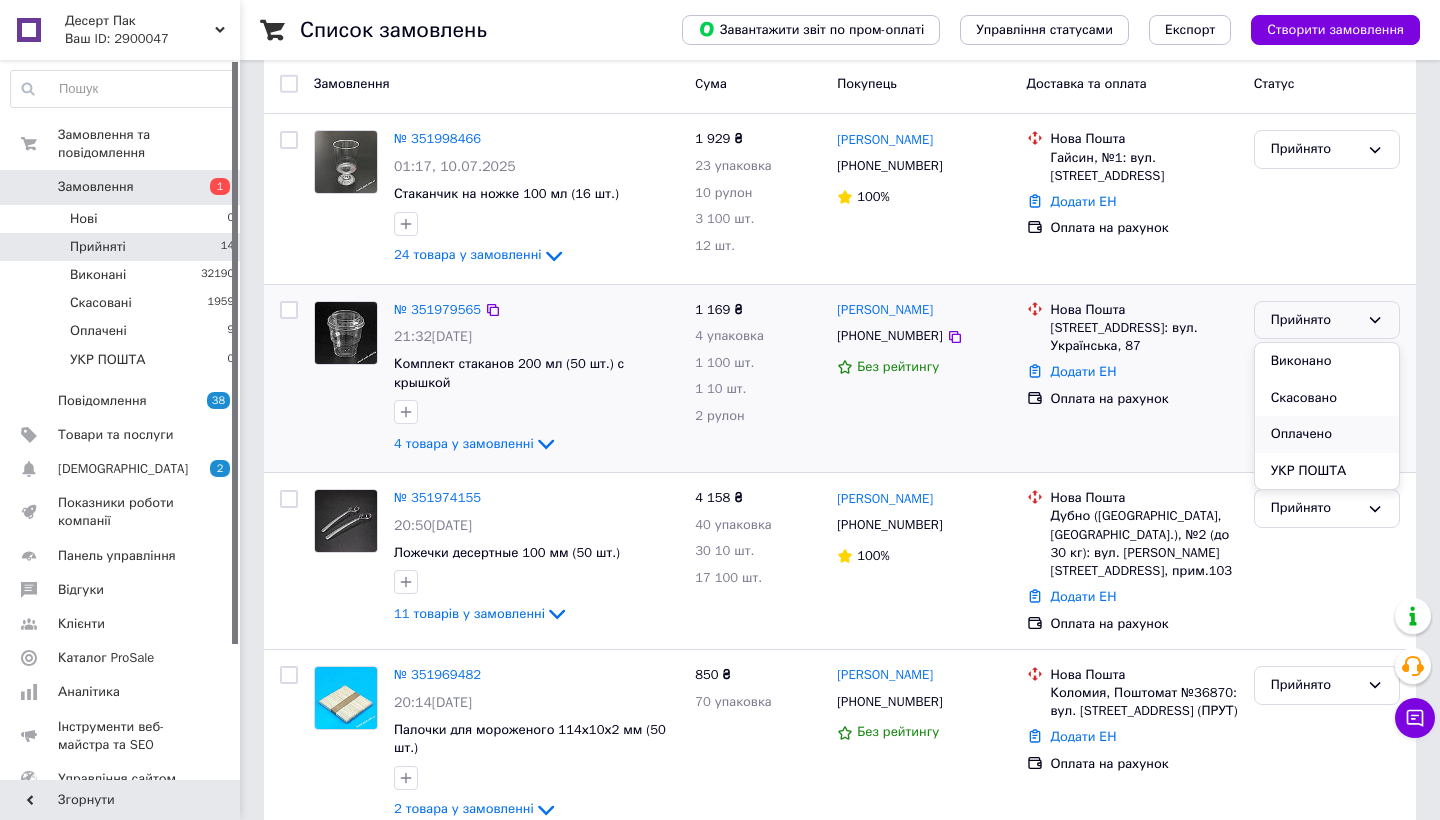 click on "Оплачено" at bounding box center (1327, 434) 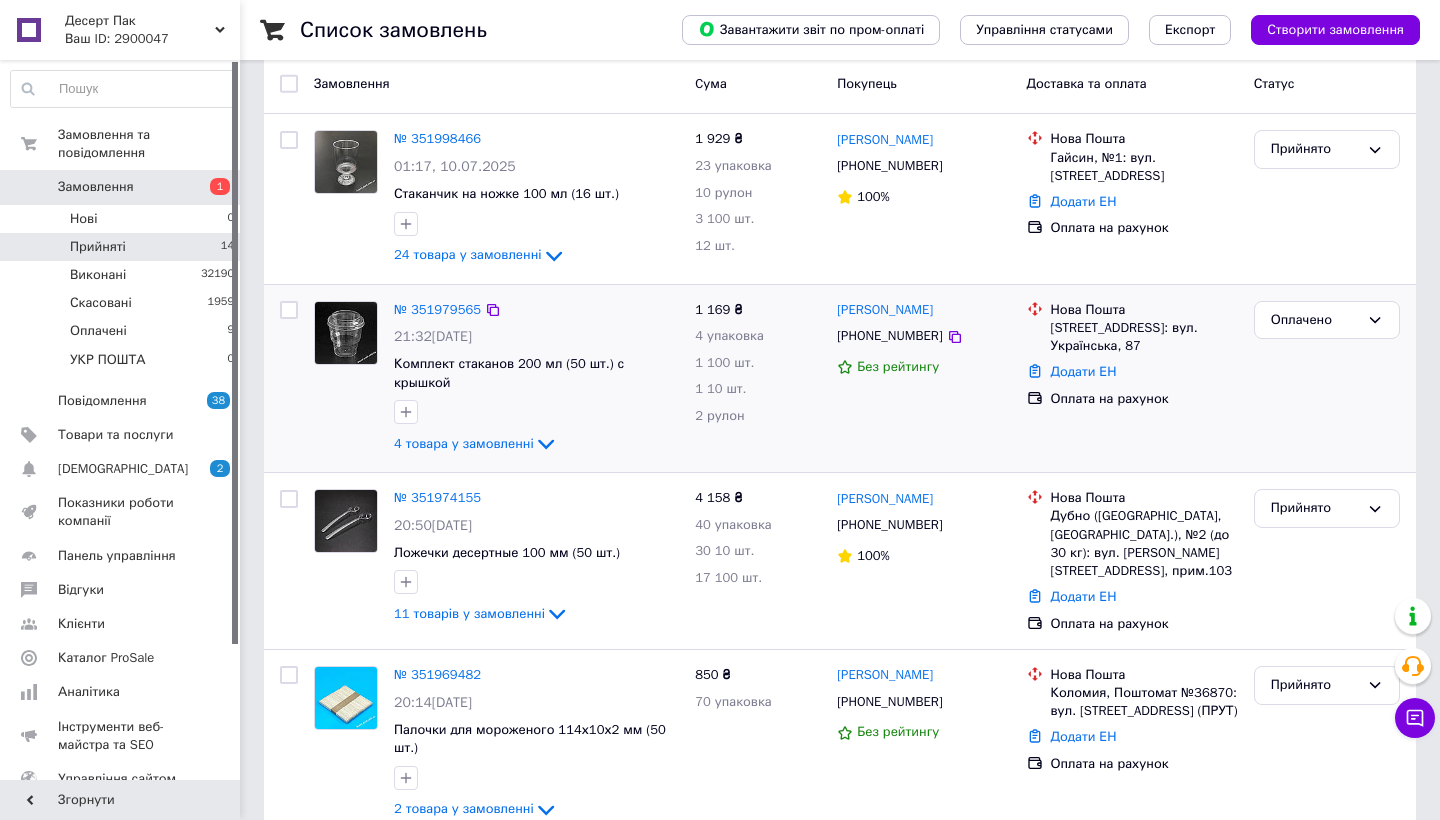click on "Замовлення 1" at bounding box center (123, 187) 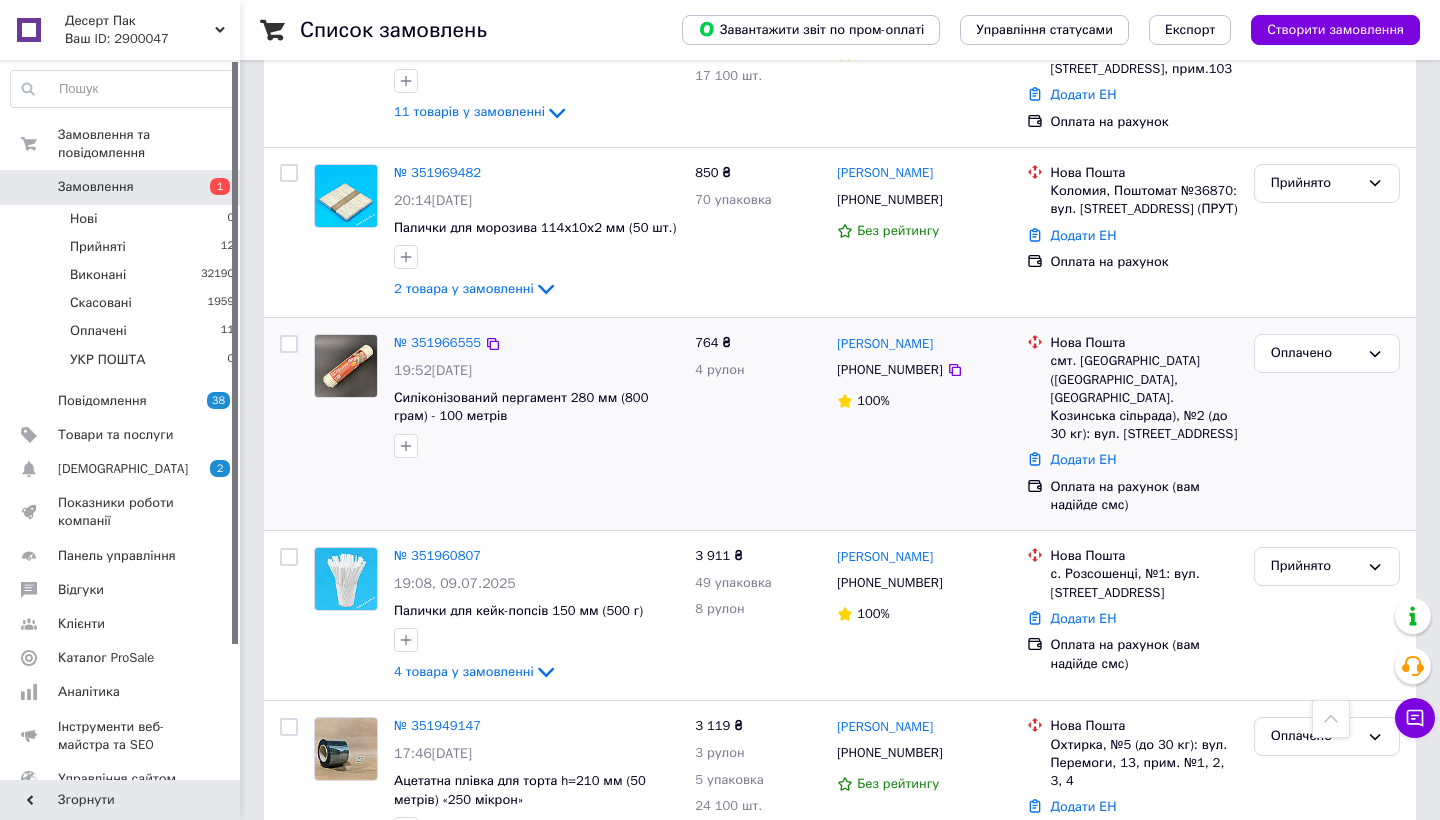 scroll, scrollTop: 942, scrollLeft: 0, axis: vertical 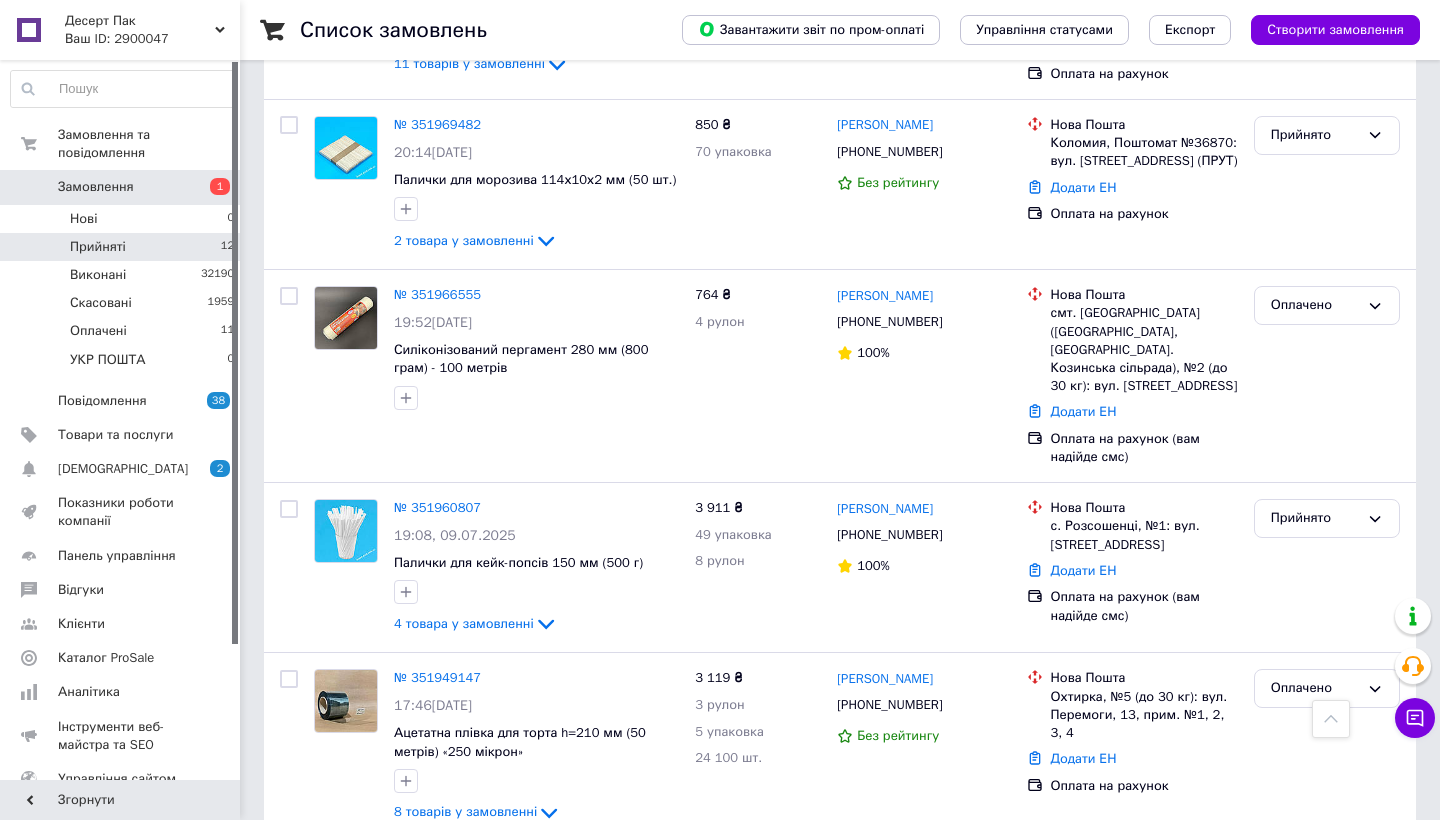 click on "Прийняті 12" at bounding box center (123, 247) 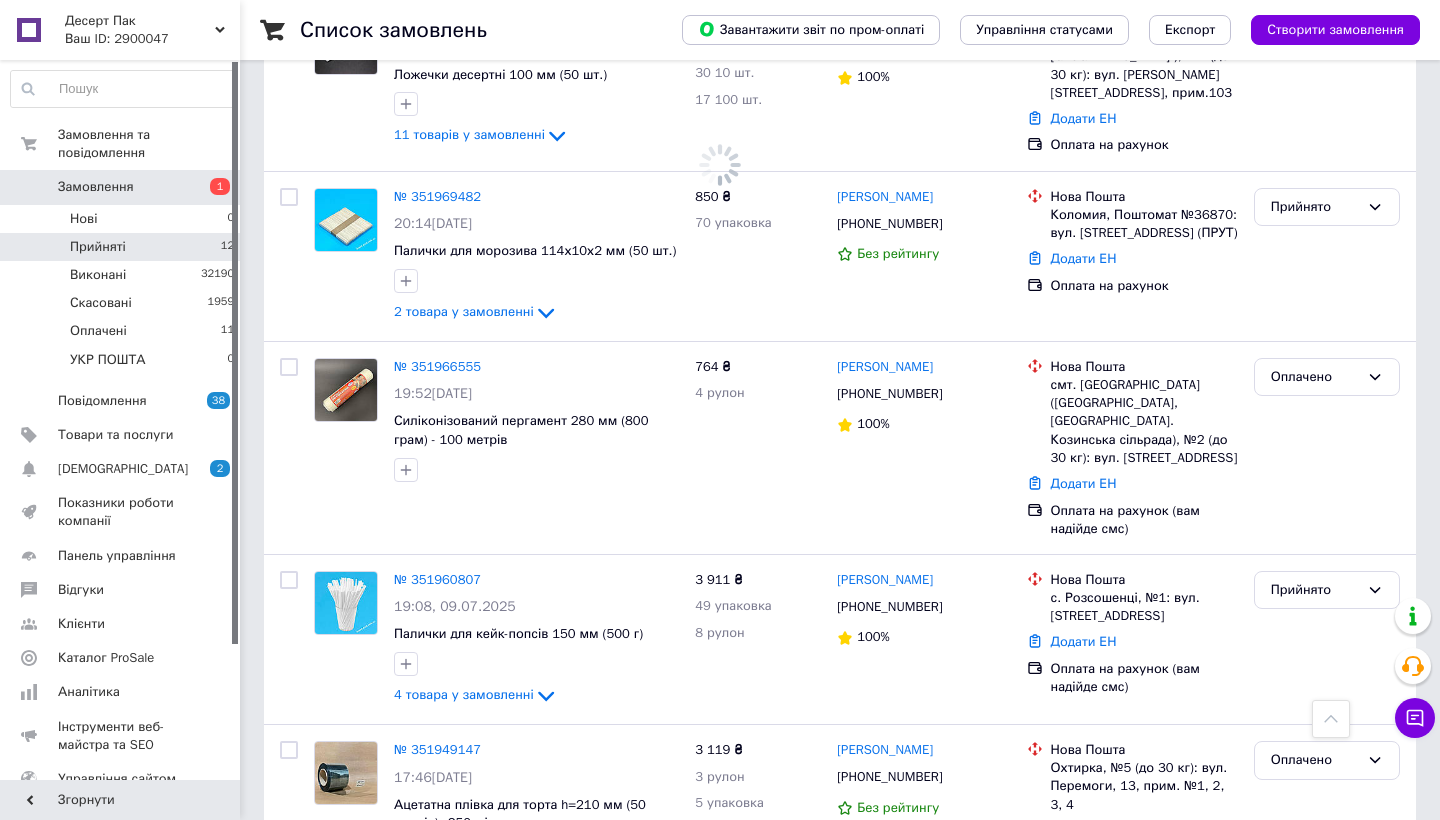 scroll, scrollTop: 0, scrollLeft: 0, axis: both 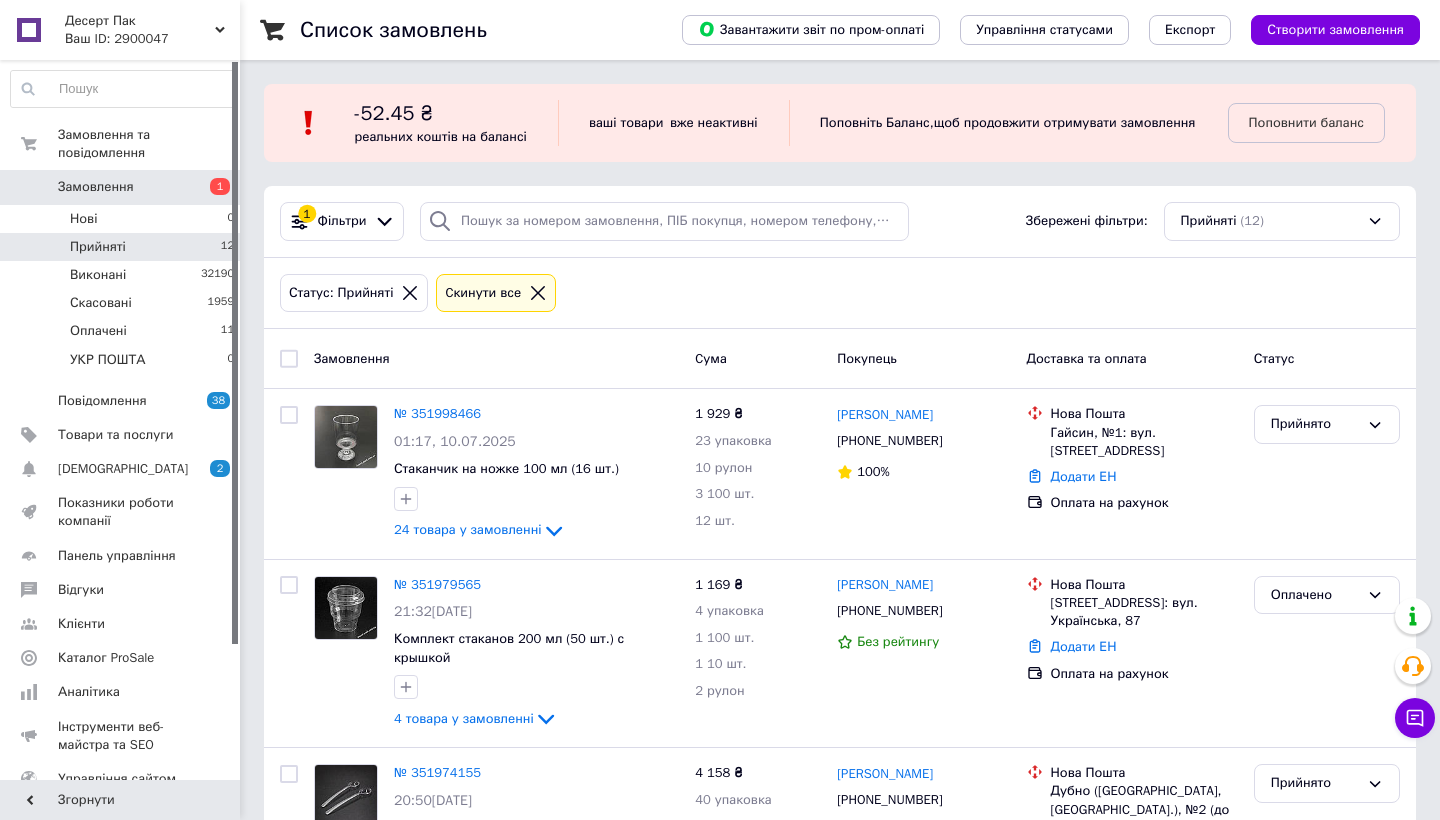 click on "Прийняті 12" at bounding box center [123, 247] 